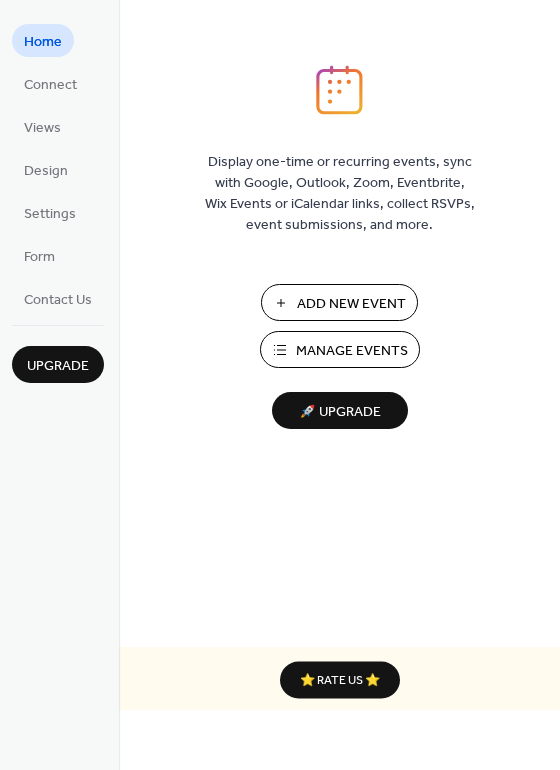 scroll, scrollTop: 0, scrollLeft: 0, axis: both 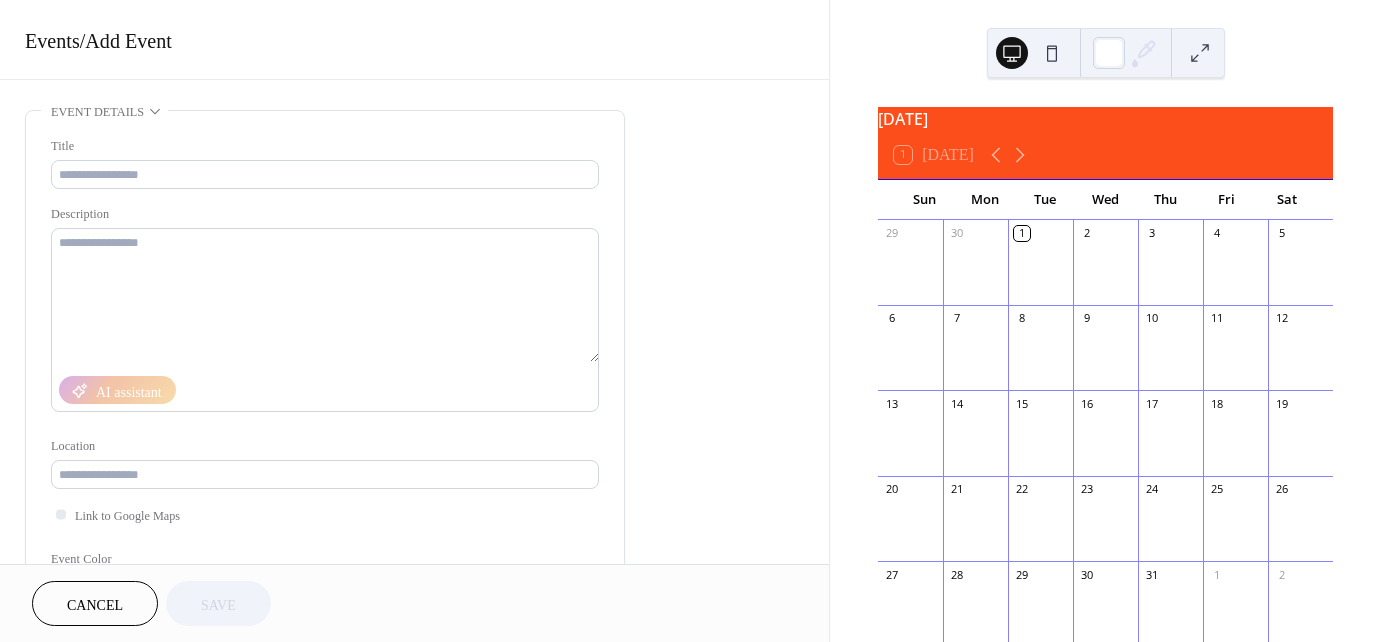 click at bounding box center [1105, 528] 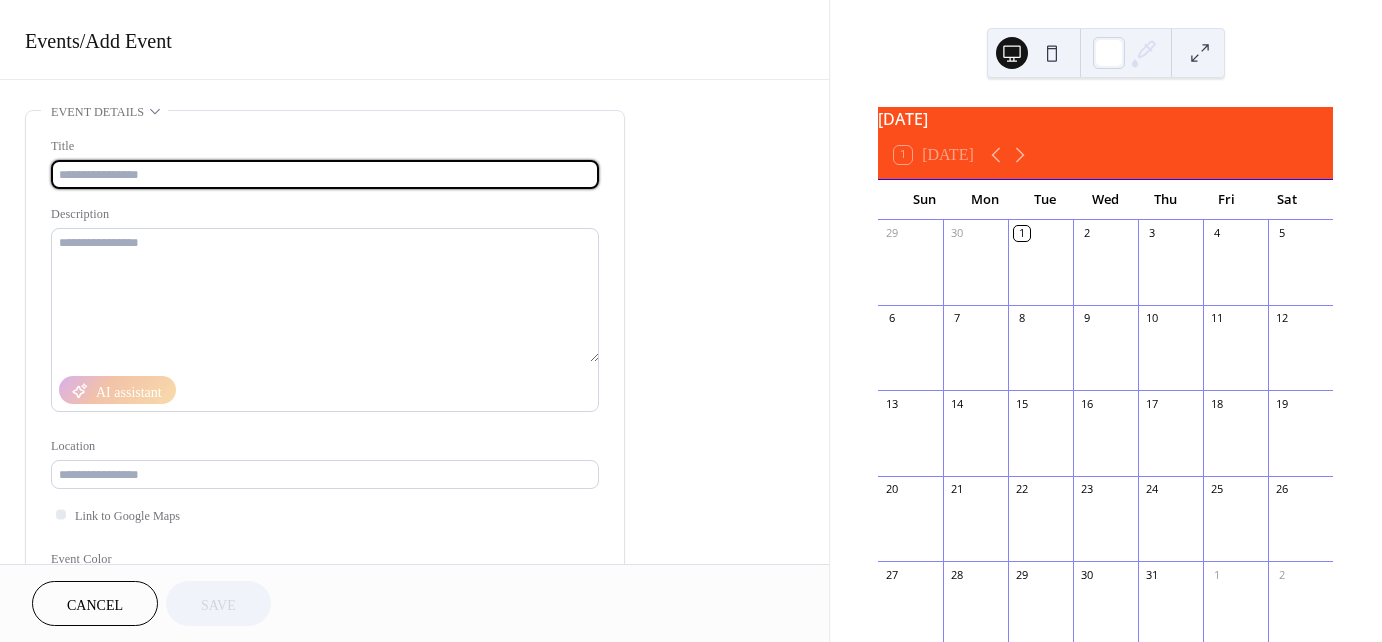 click at bounding box center [325, 174] 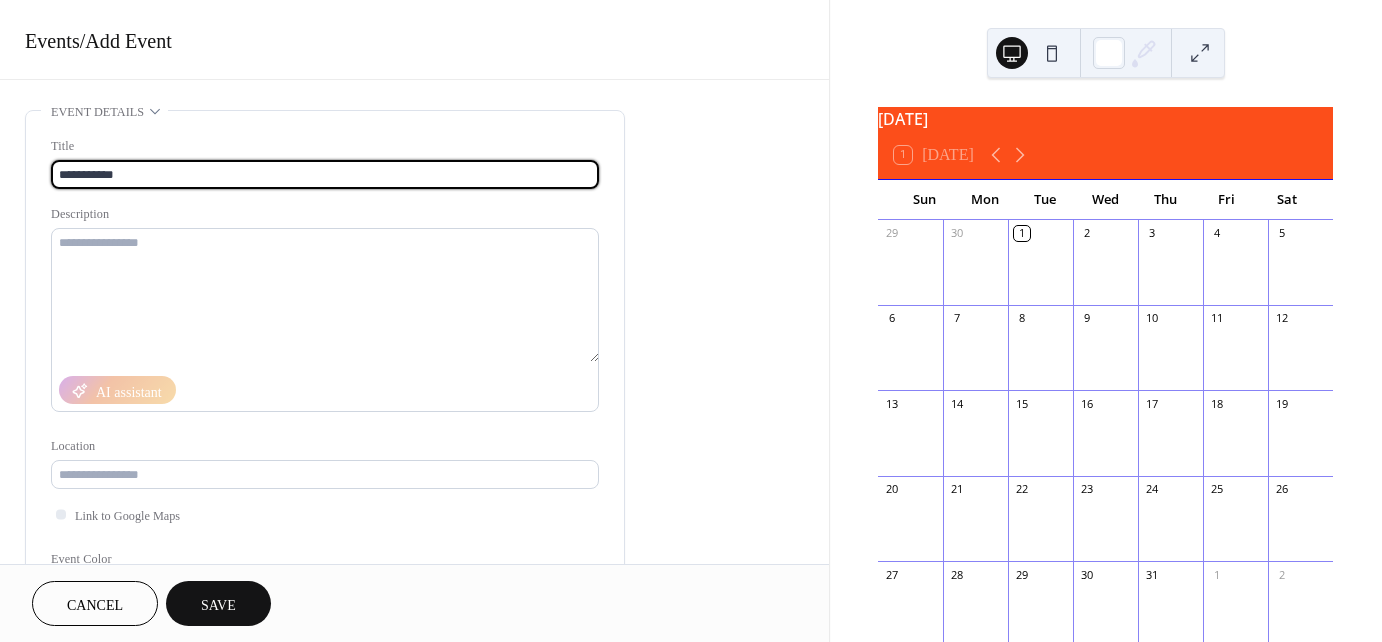 scroll, scrollTop: 266, scrollLeft: 0, axis: vertical 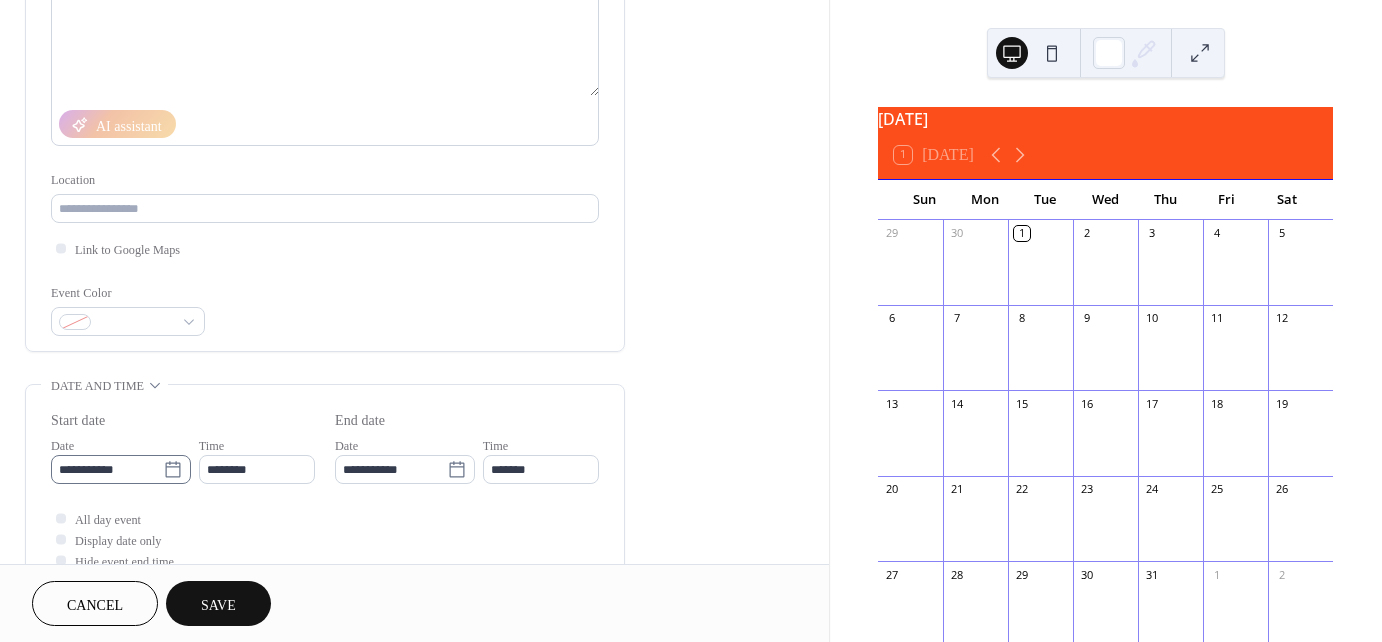 type on "**********" 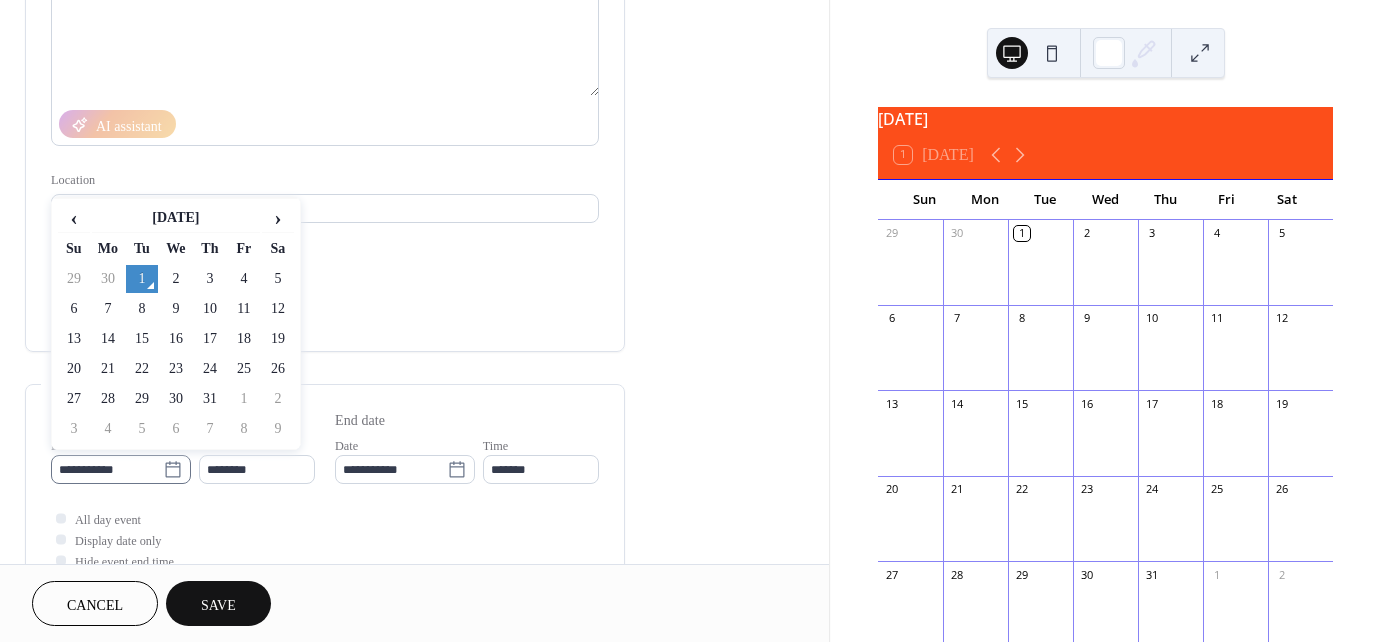 click 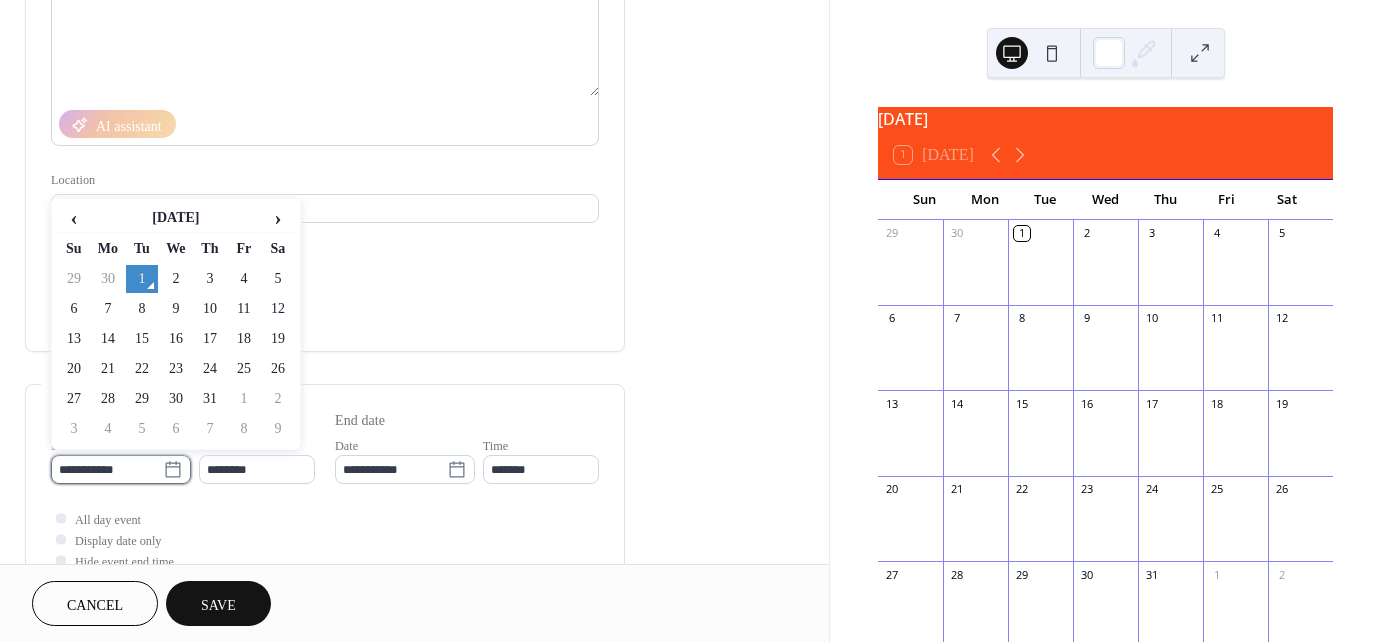 click on "**********" at bounding box center [107, 469] 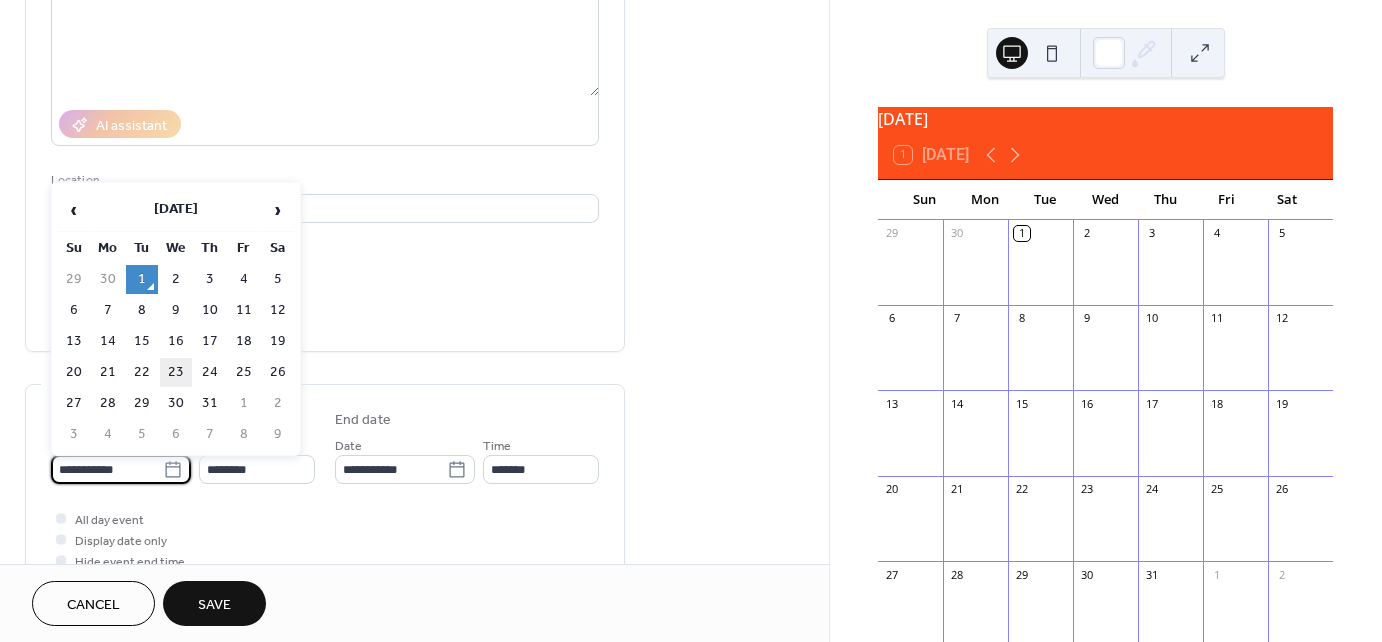 click on "23" at bounding box center (176, 372) 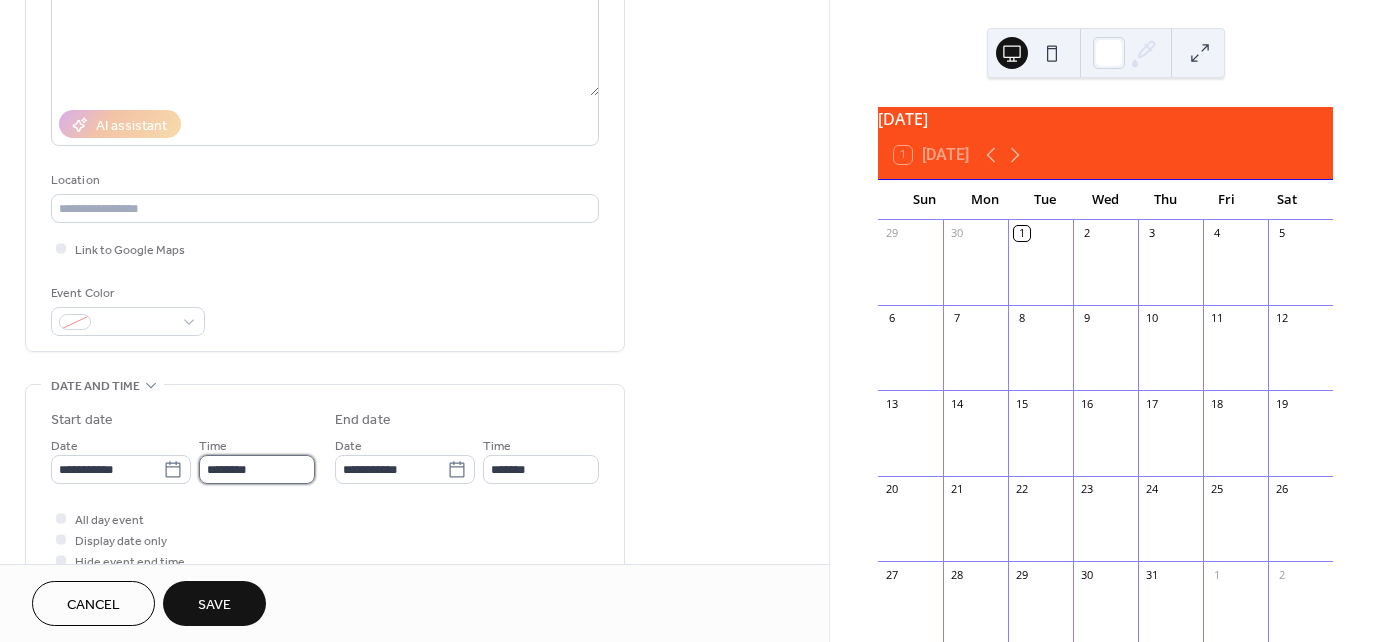 click on "********" at bounding box center (257, 469) 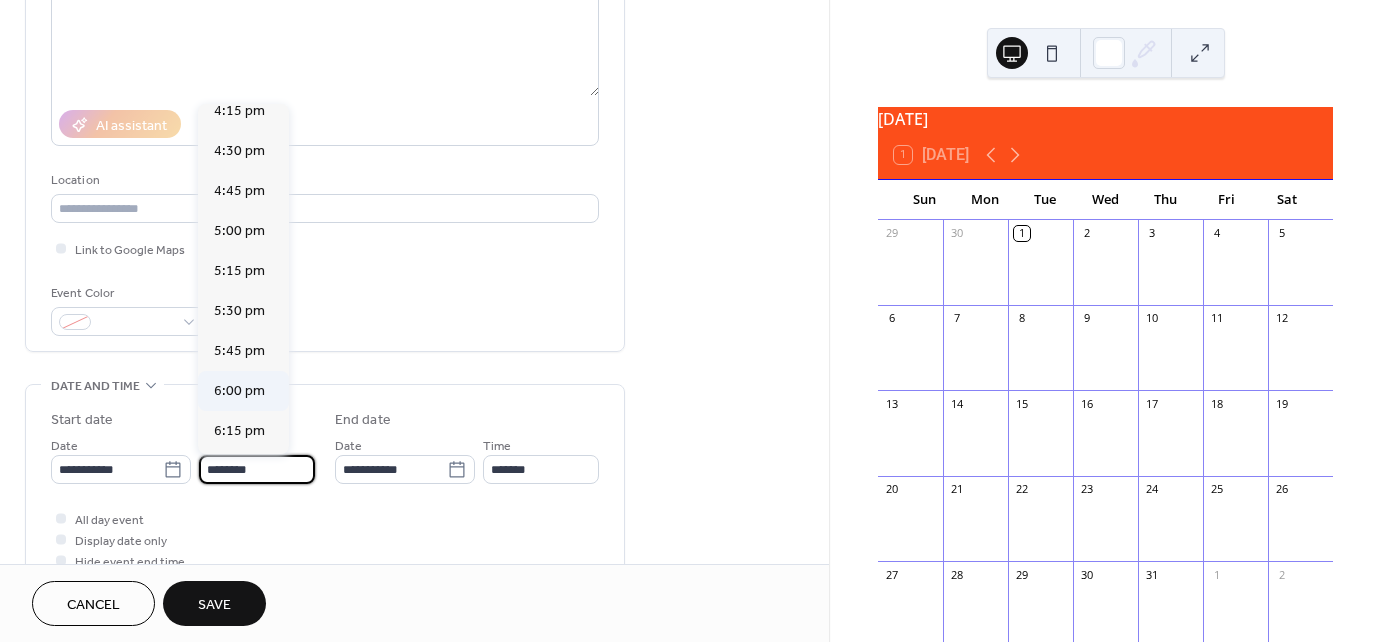 scroll, scrollTop: 2880, scrollLeft: 0, axis: vertical 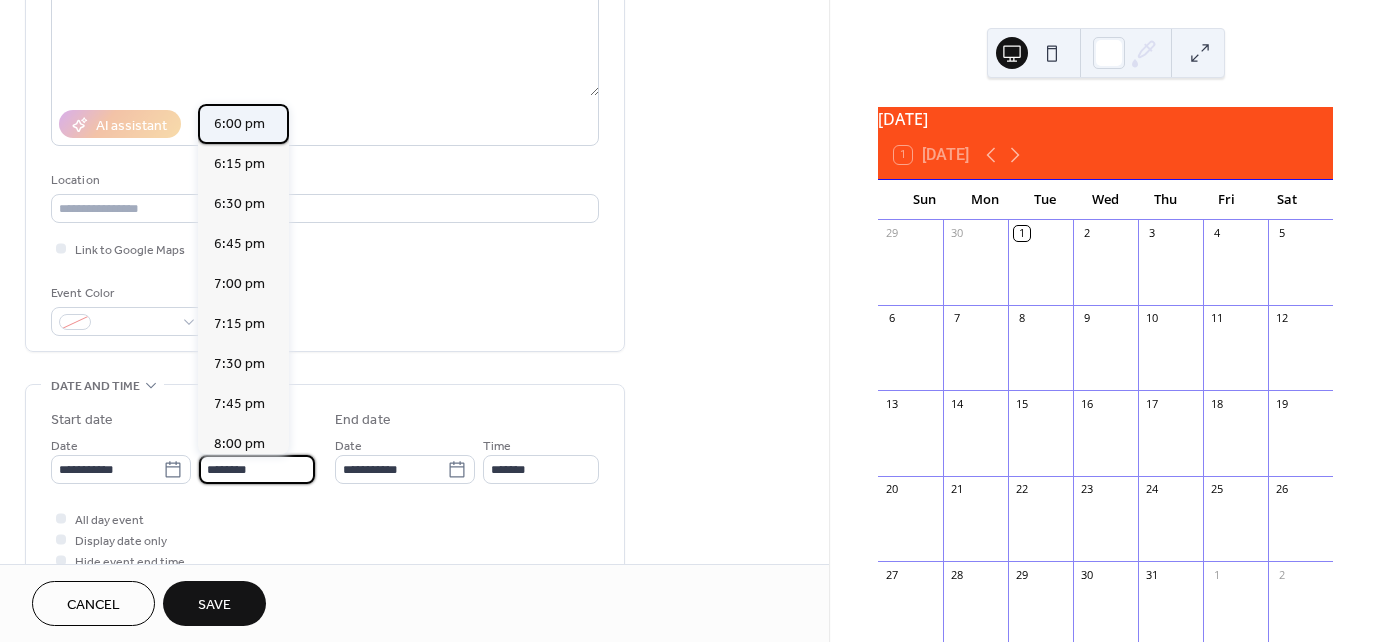 click on "6:00 pm" at bounding box center [239, 124] 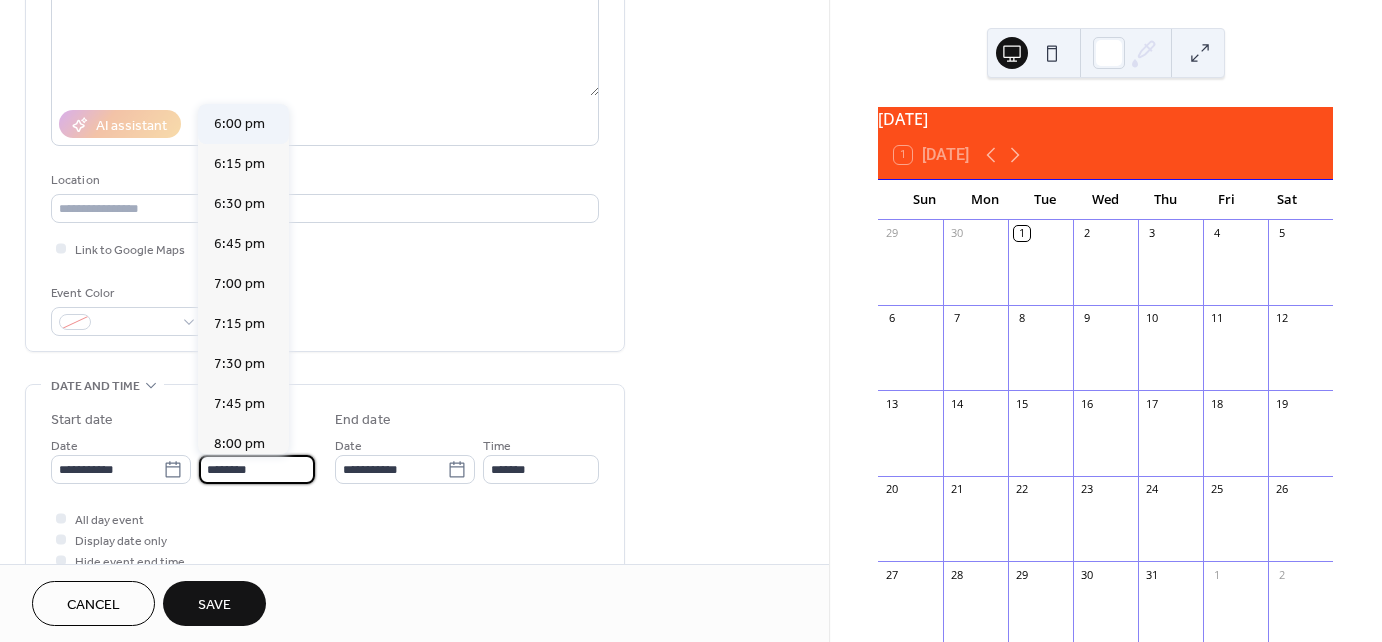type on "*******" 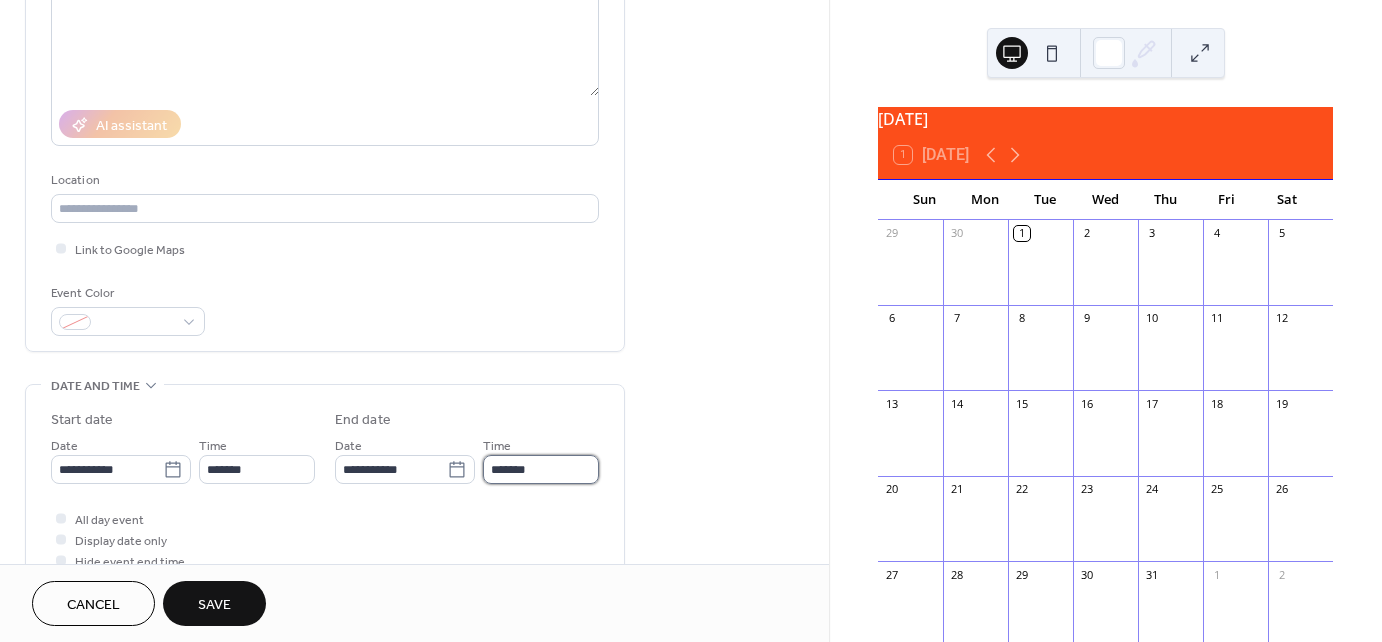 click on "*******" at bounding box center (541, 469) 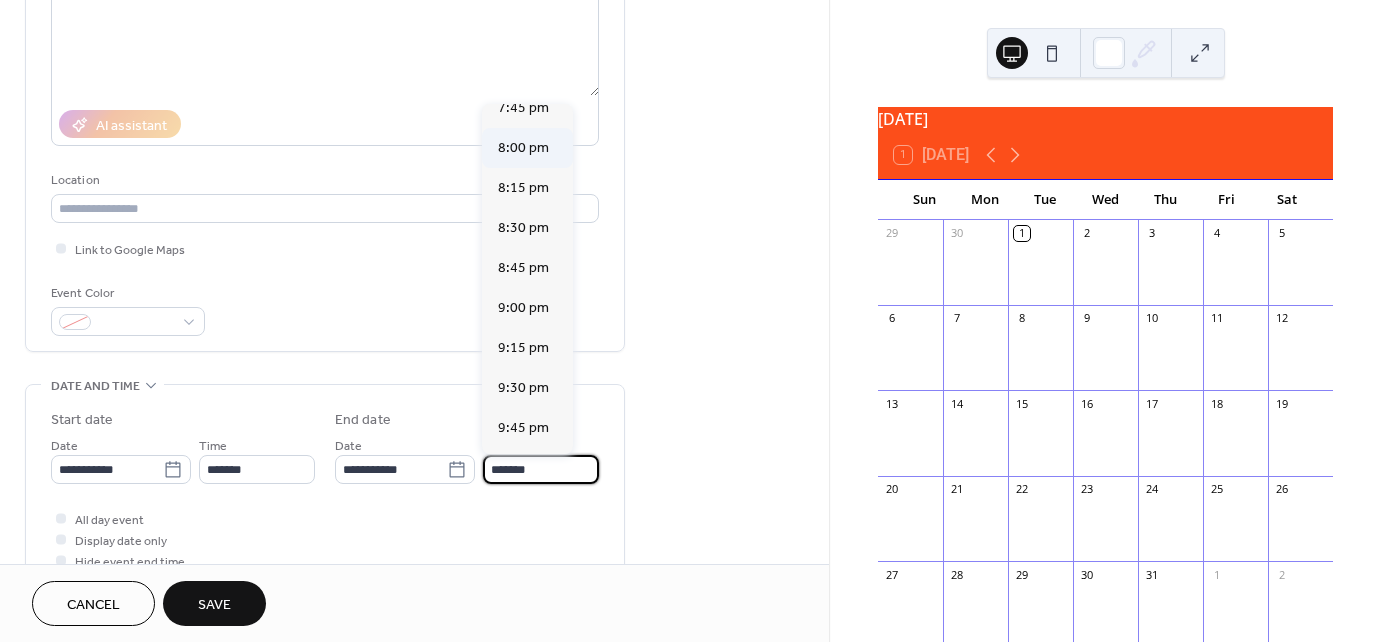 scroll, scrollTop: 266, scrollLeft: 0, axis: vertical 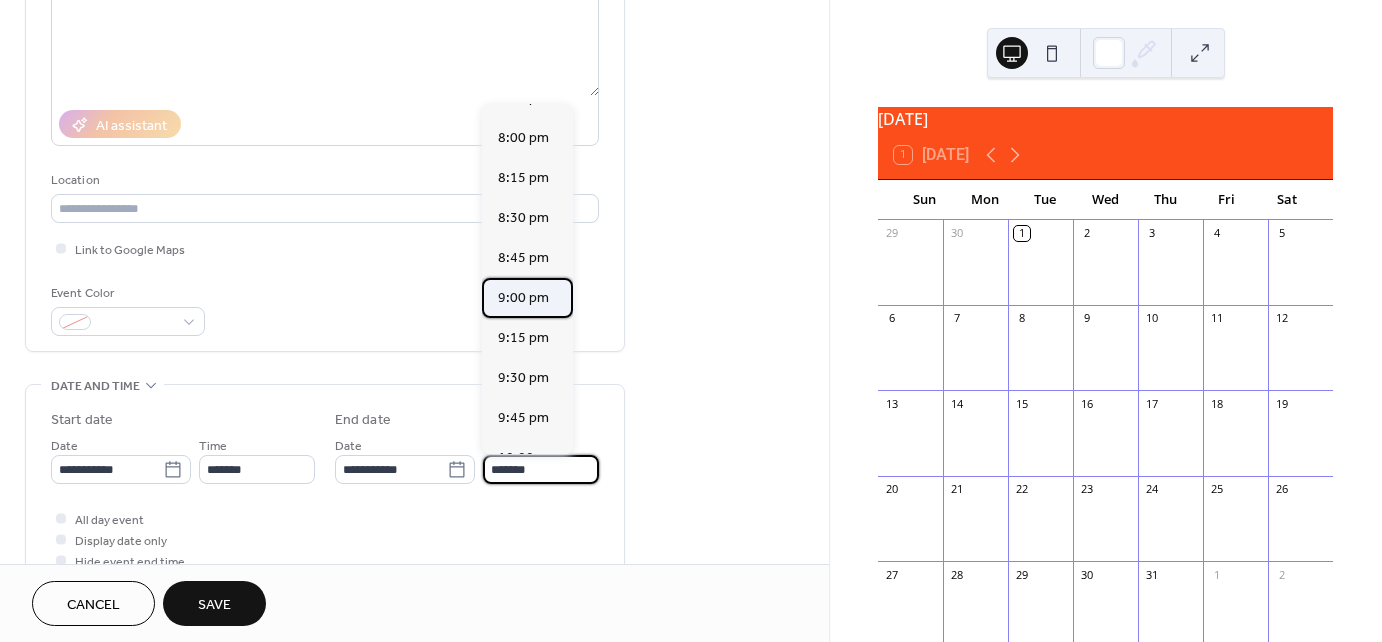 click on "9:00 pm" at bounding box center [523, 298] 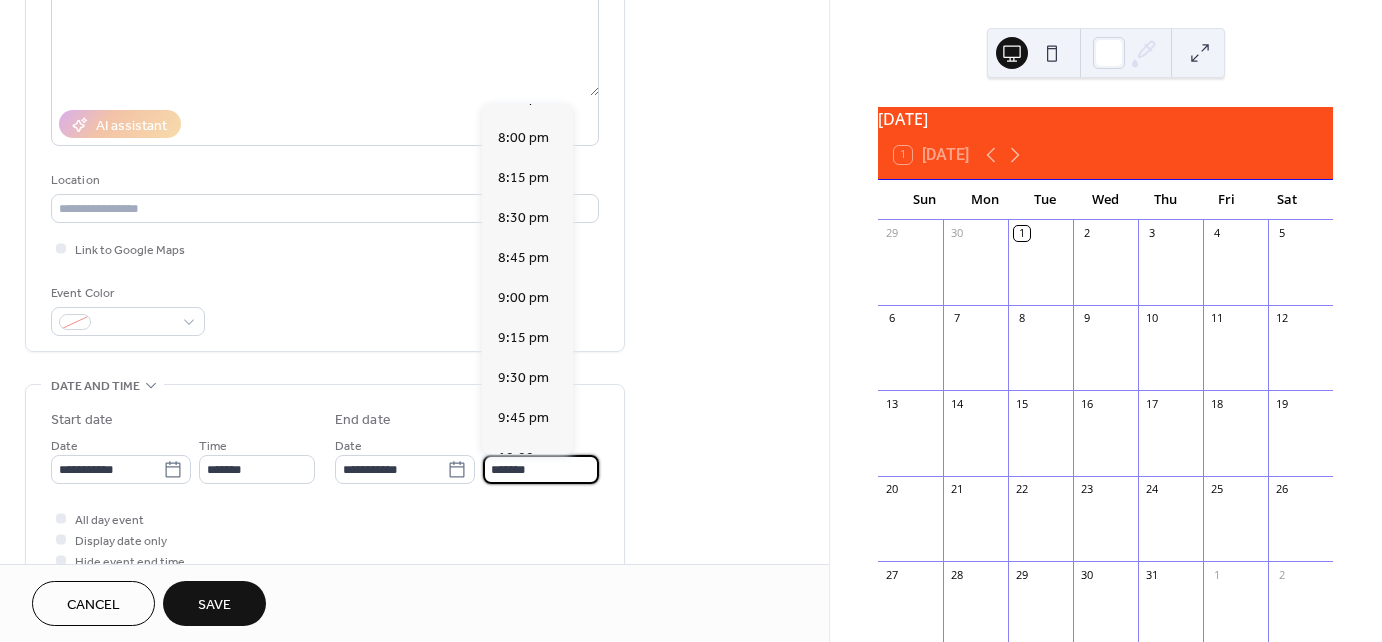 type on "*******" 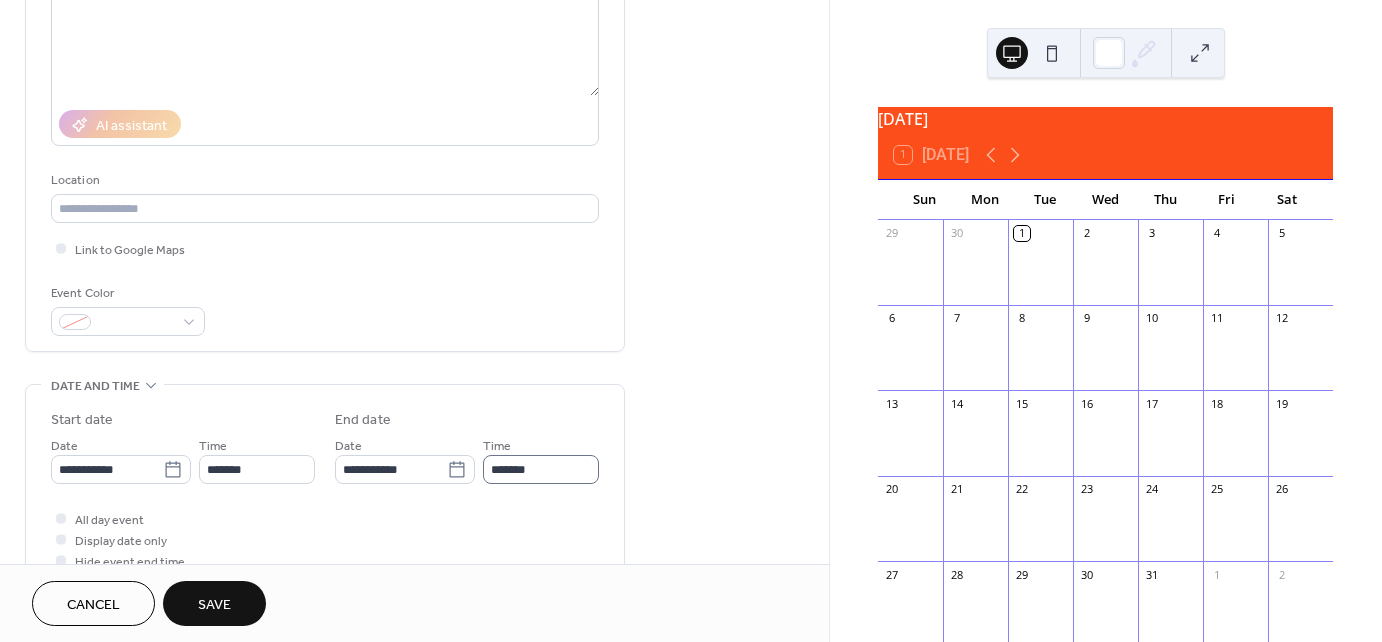 scroll, scrollTop: 0, scrollLeft: 0, axis: both 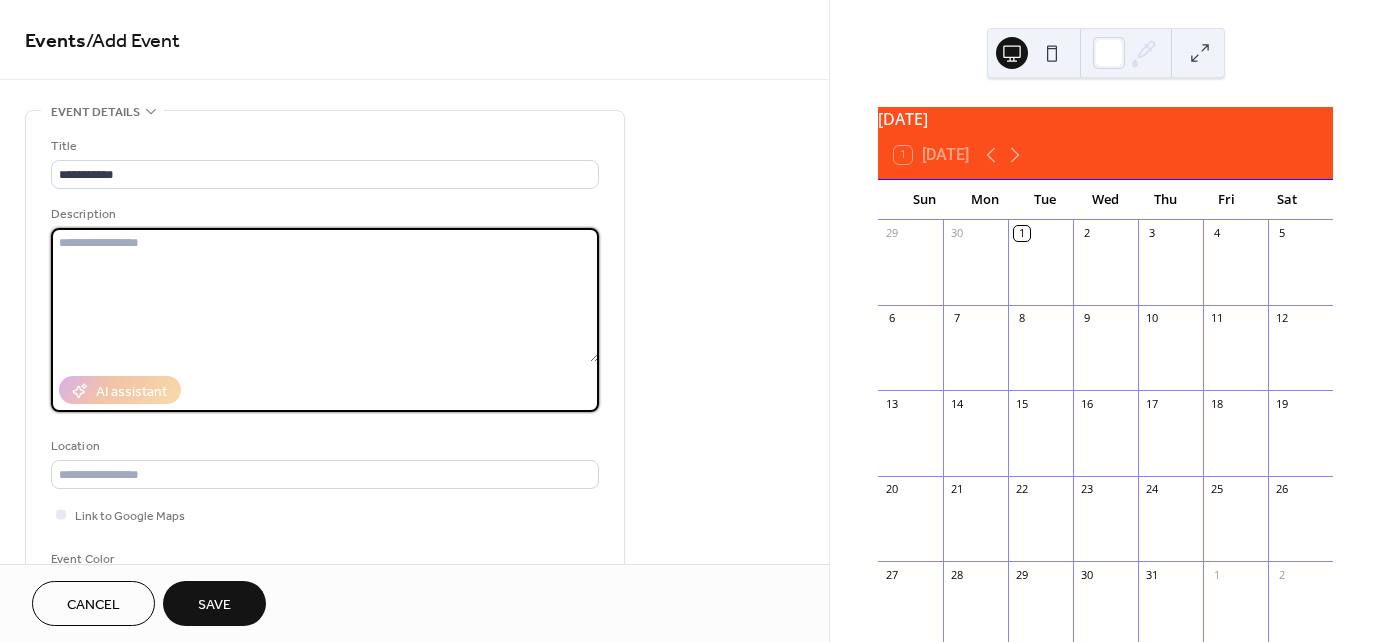 click at bounding box center [325, 295] 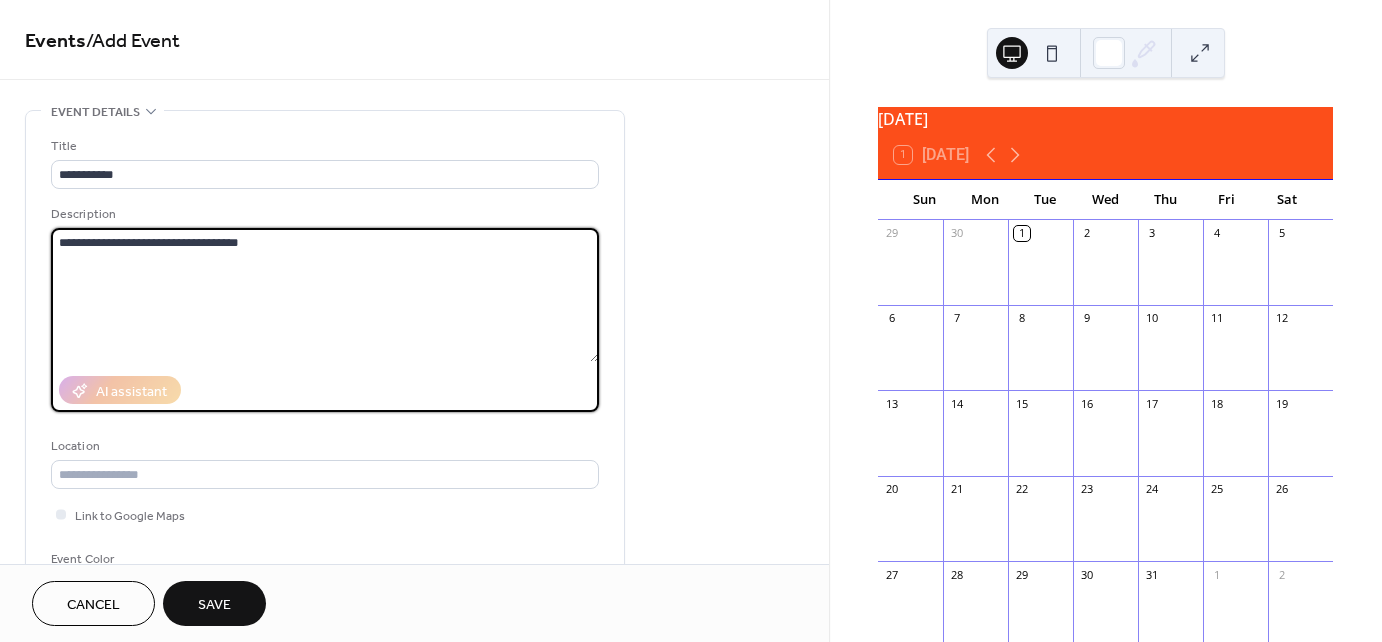 type on "**********" 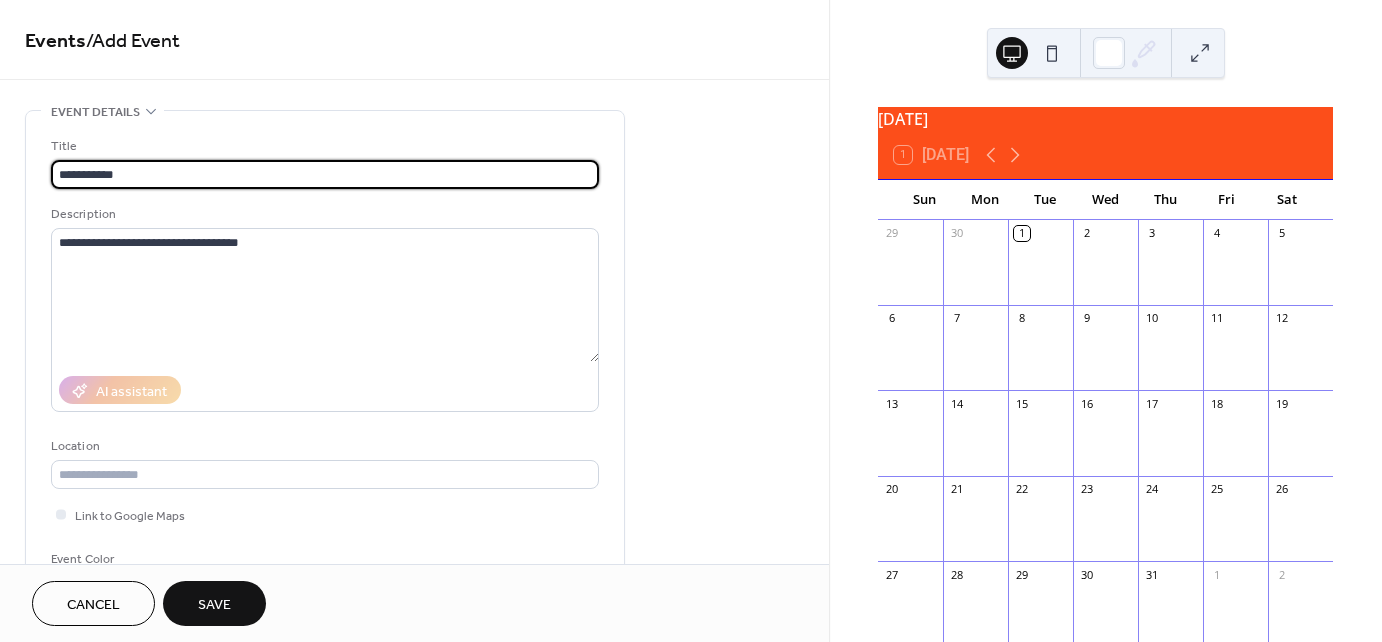 click on "**********" at bounding box center (325, 174) 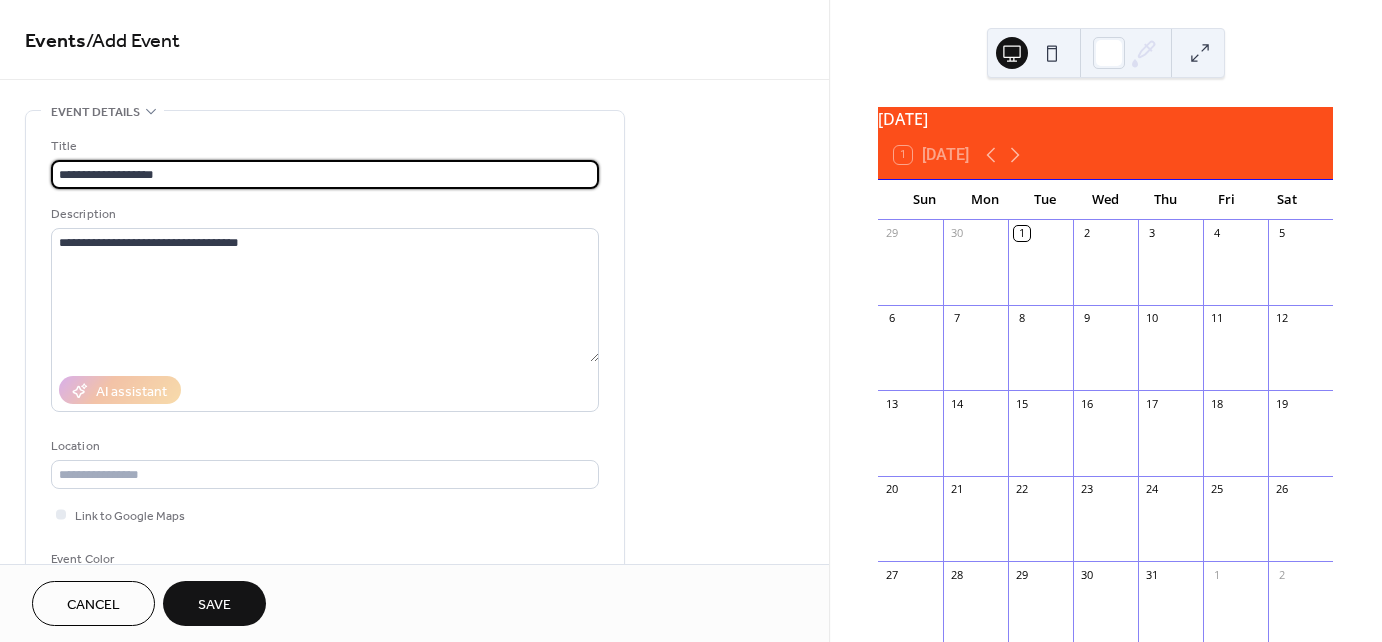 click on "**********" at bounding box center [325, 174] 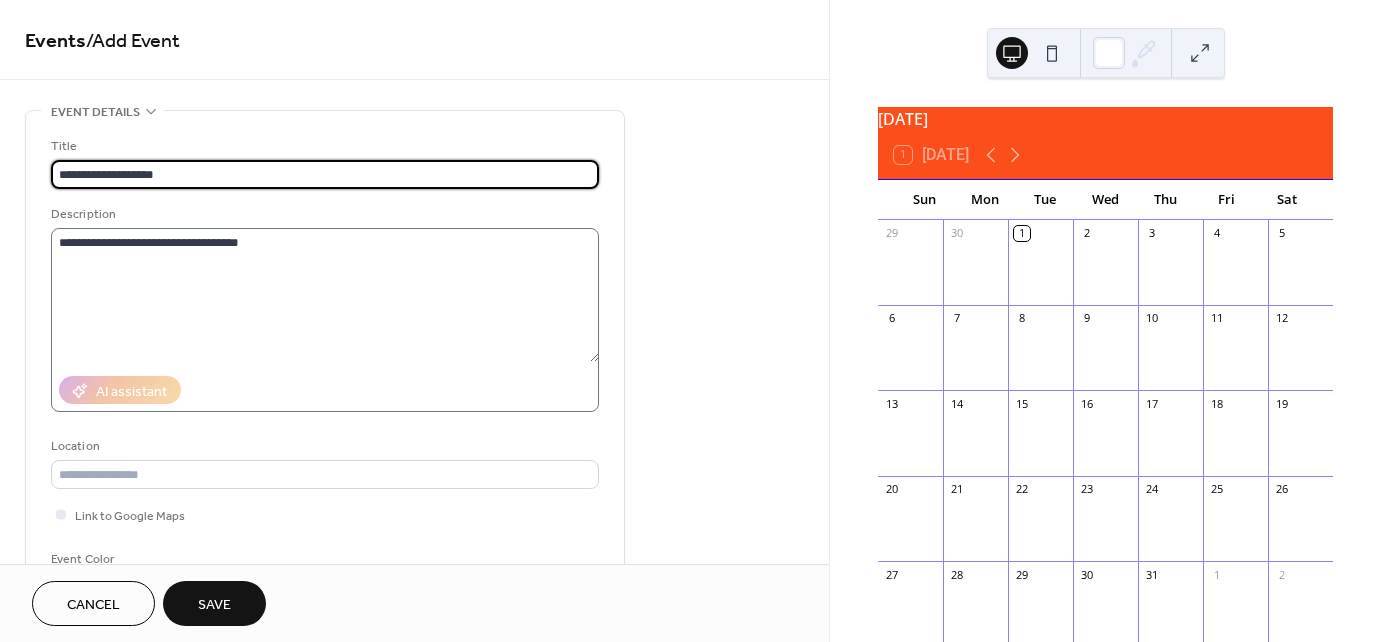 type on "**********" 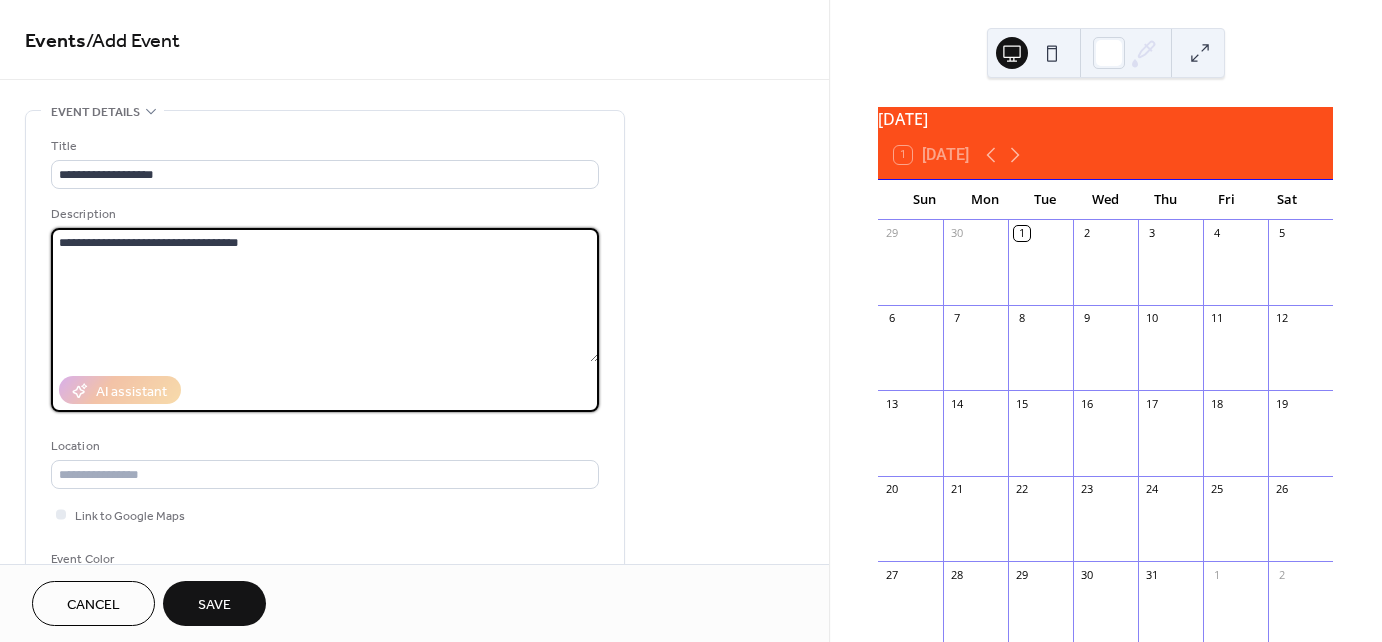 click on "**********" at bounding box center (325, 295) 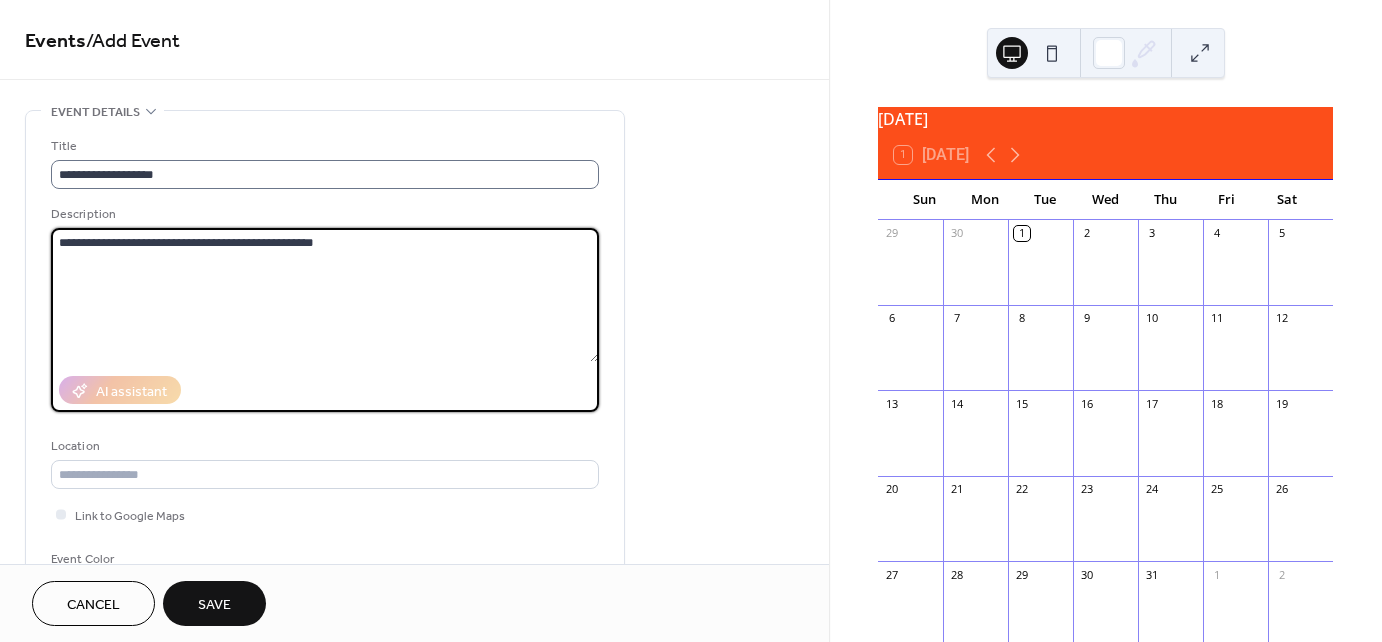type on "**********" 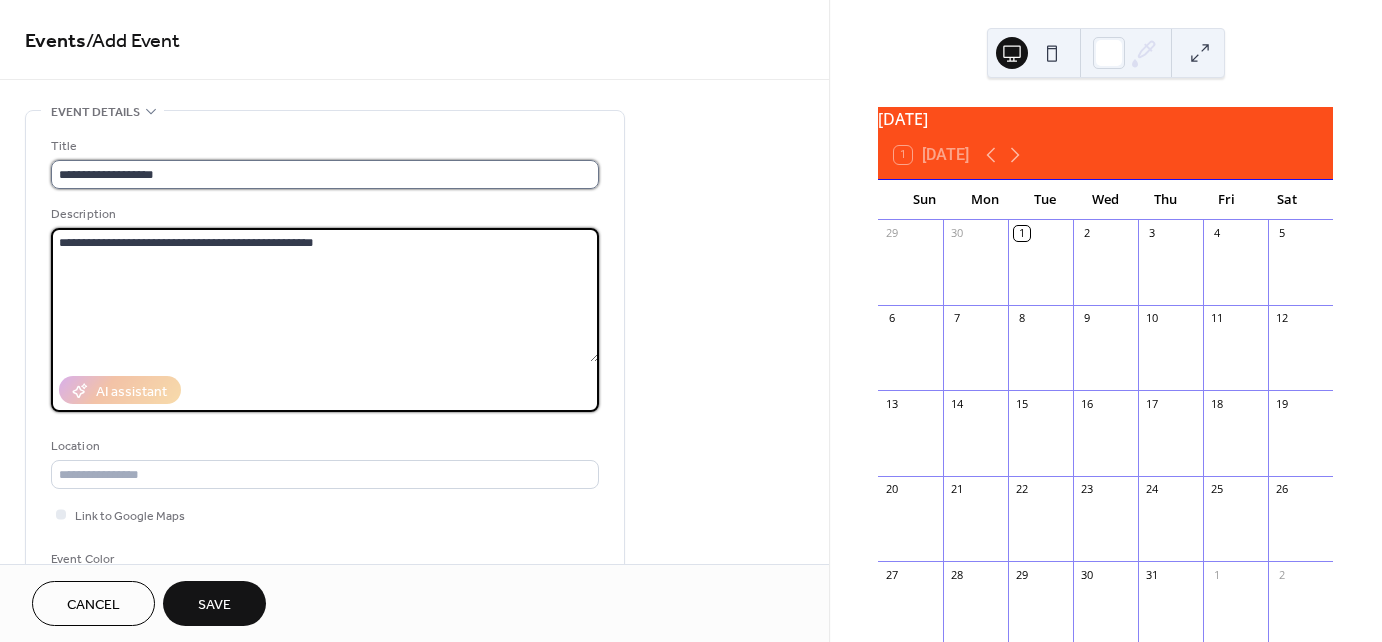 click on "**********" at bounding box center [325, 174] 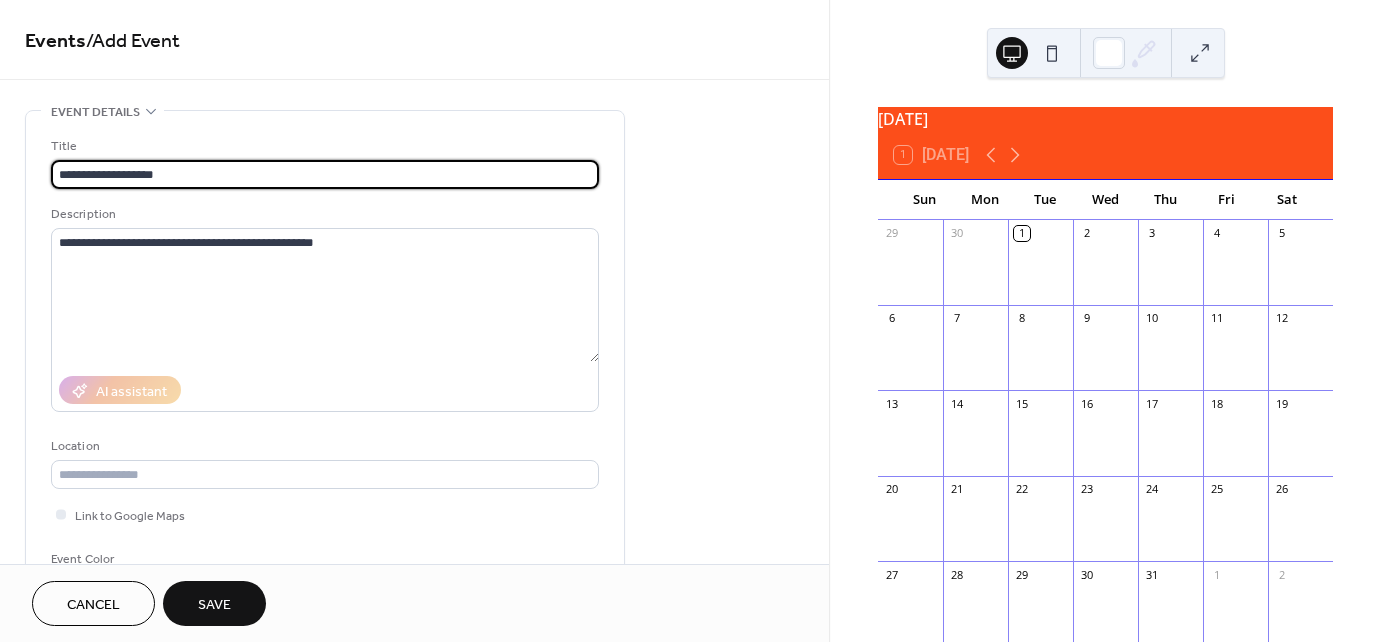 click on "**********" at bounding box center [325, 174] 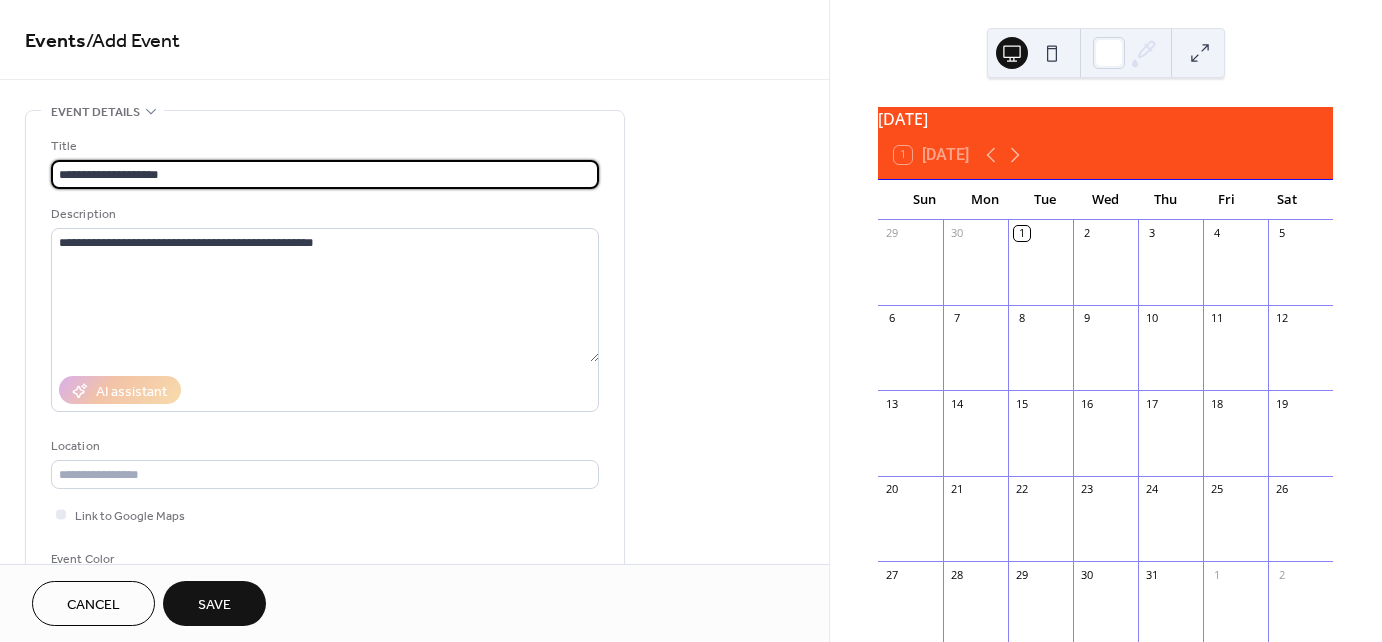 click on "**********" at bounding box center (325, 174) 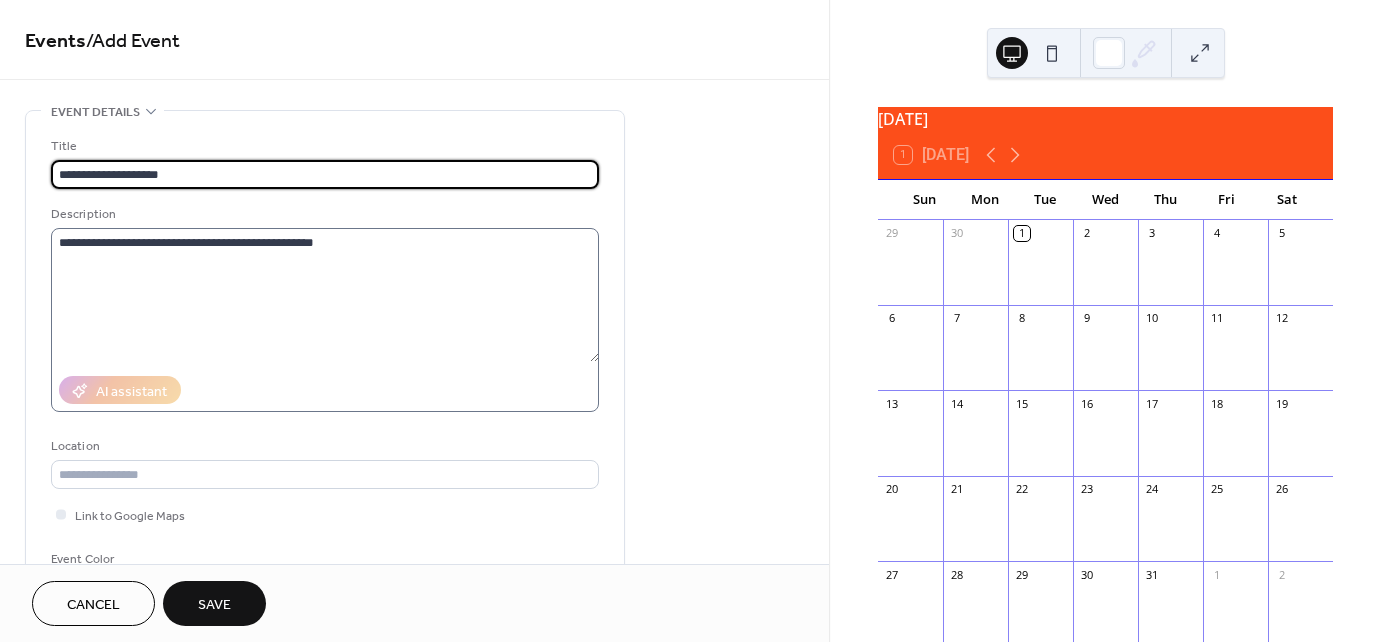 type on "**********" 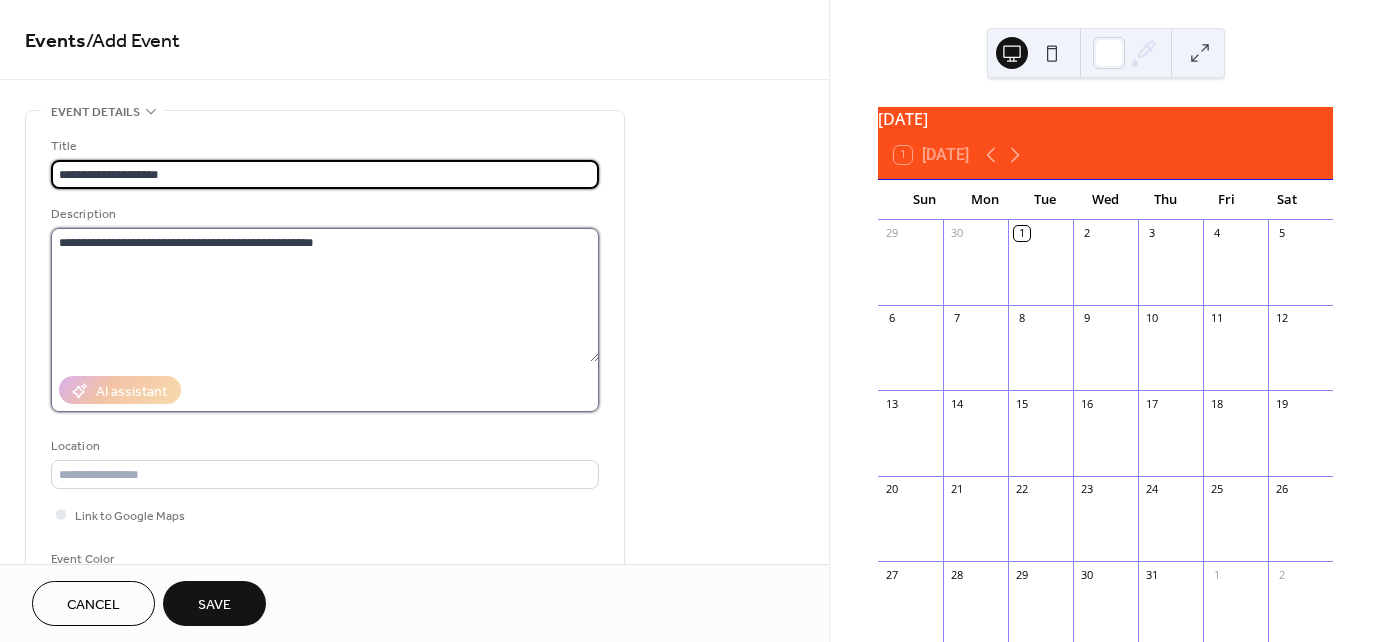 click on "**********" at bounding box center [325, 295] 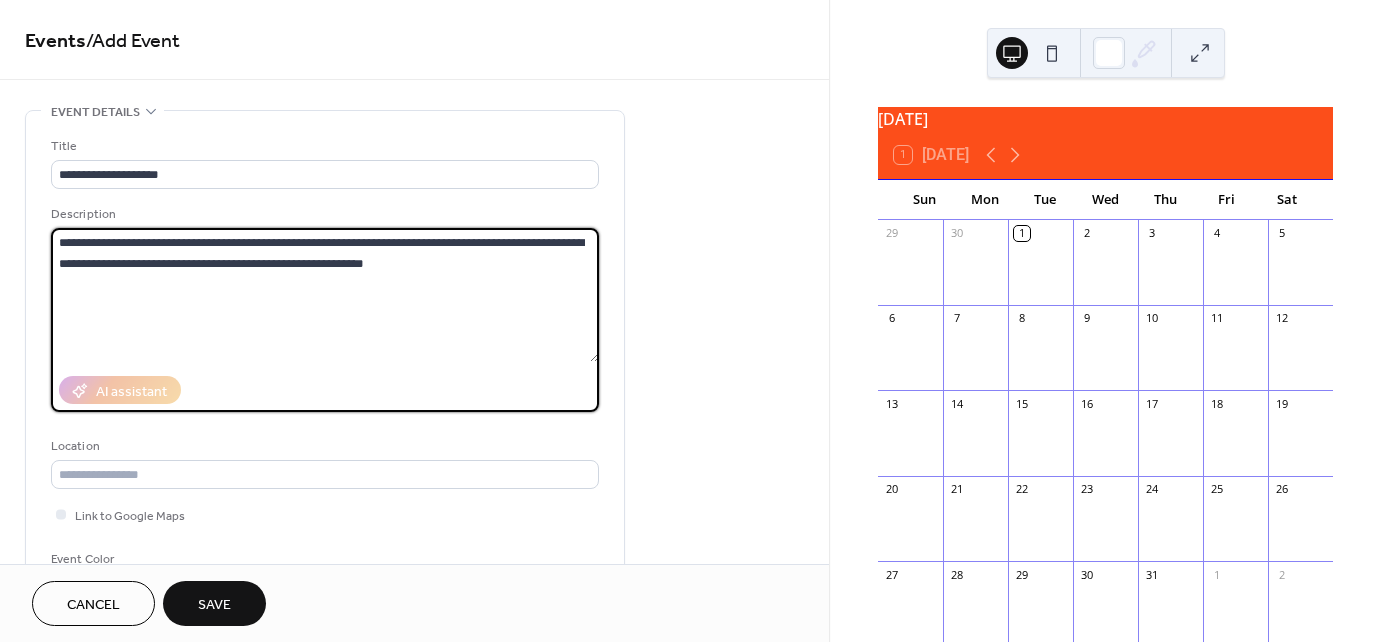 click on "**********" at bounding box center [325, 295] 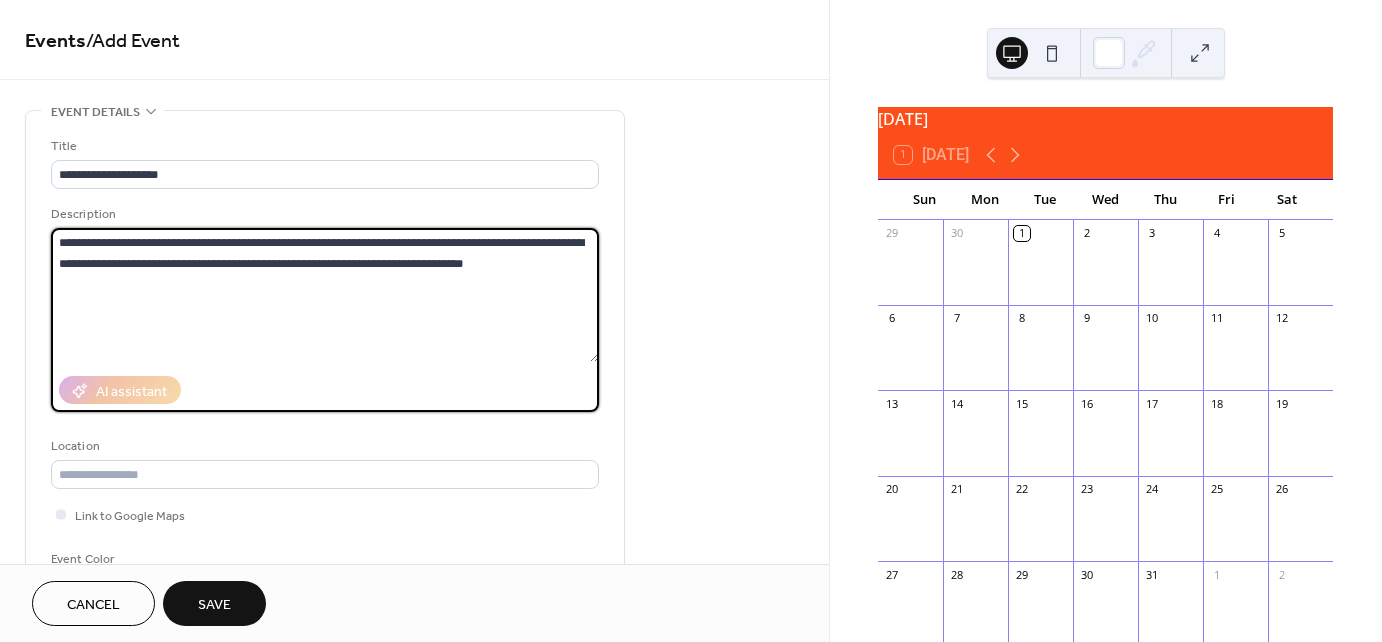 click on "**********" at bounding box center [325, 295] 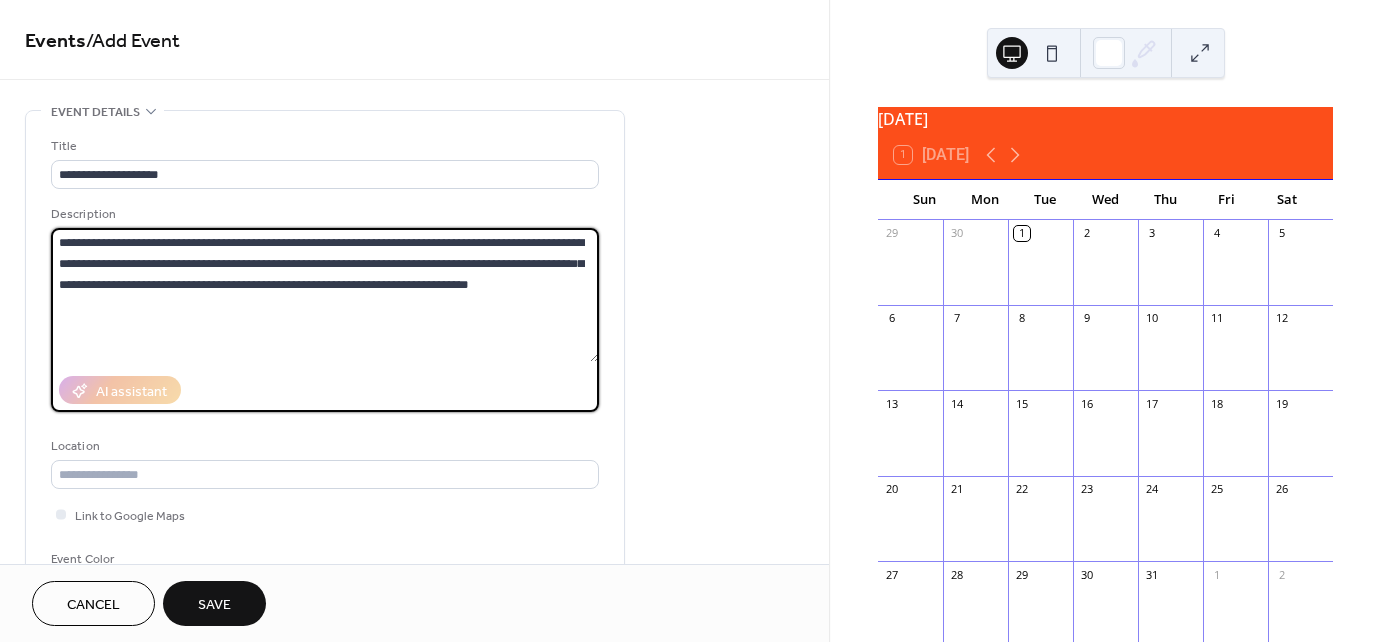 type on "**********" 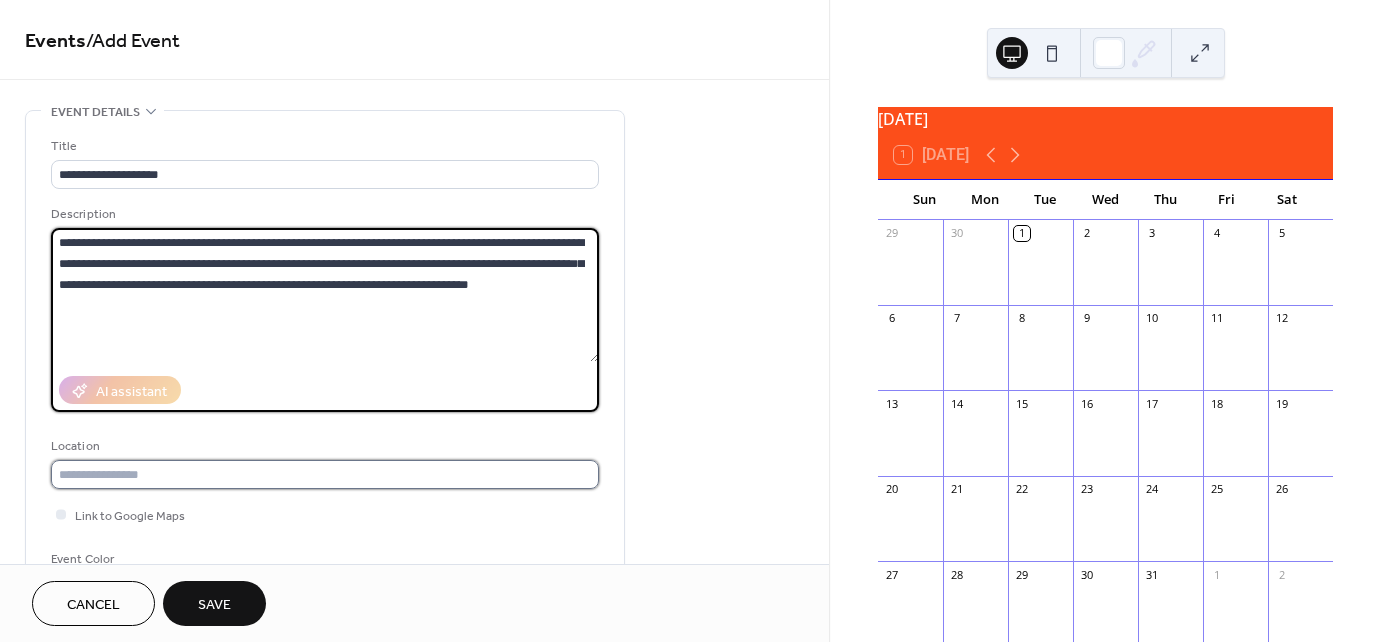 click at bounding box center (325, 474) 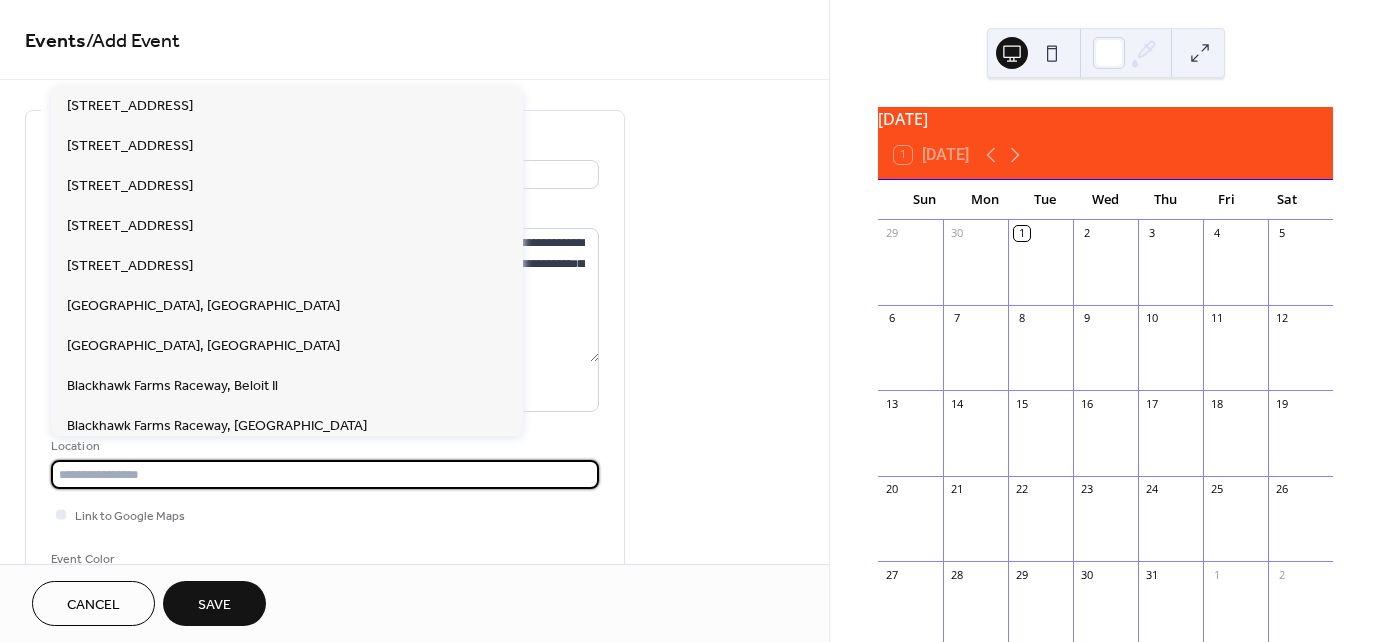 paste on "**********" 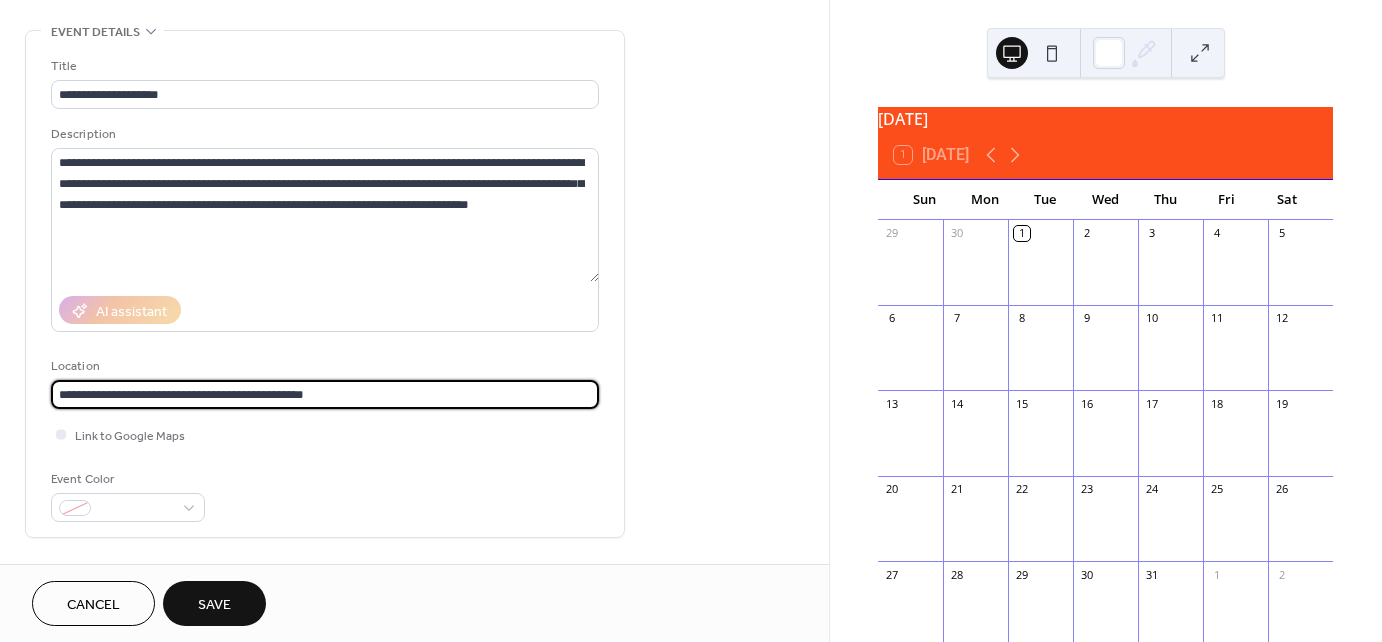 scroll, scrollTop: 133, scrollLeft: 0, axis: vertical 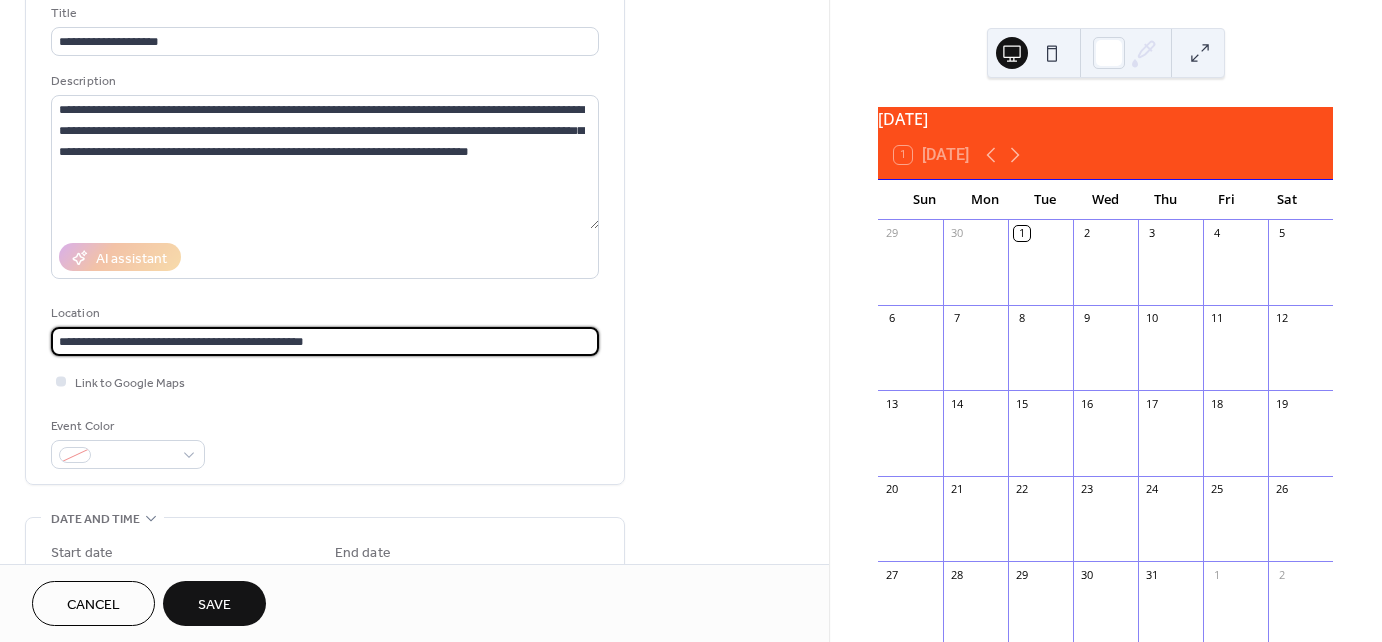 type on "**********" 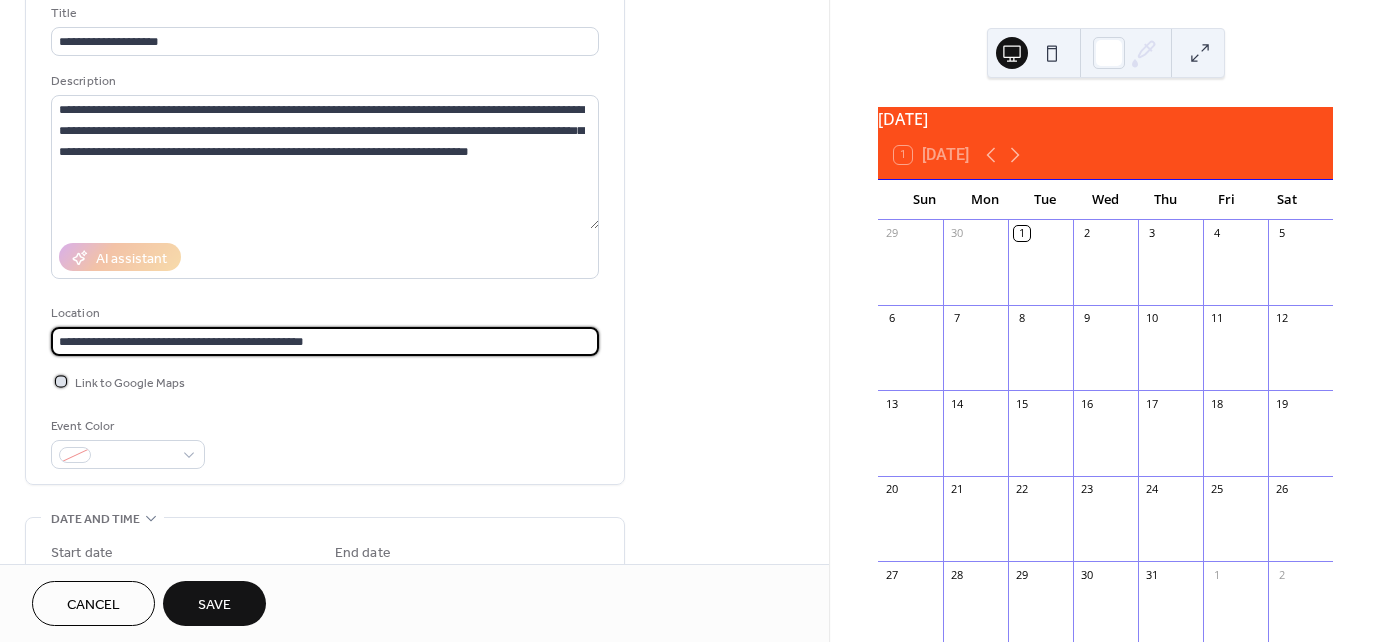click at bounding box center [61, 381] 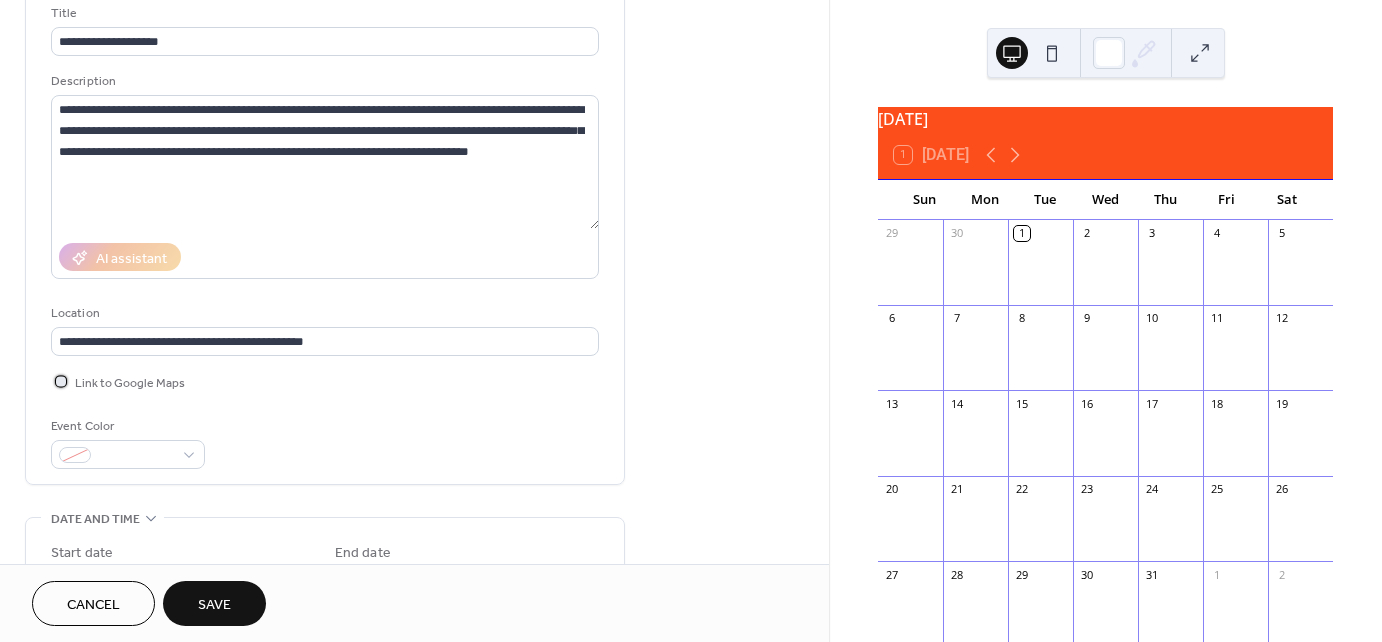 scroll, scrollTop: 266, scrollLeft: 0, axis: vertical 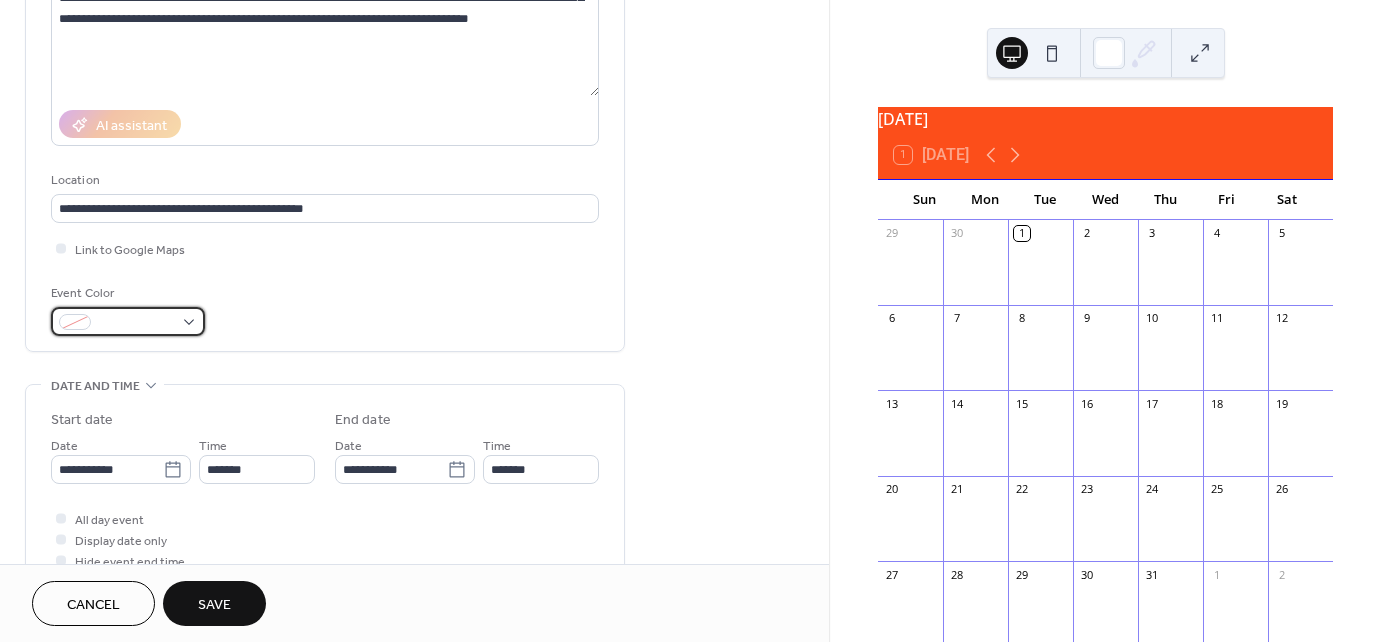 click at bounding box center [128, 321] 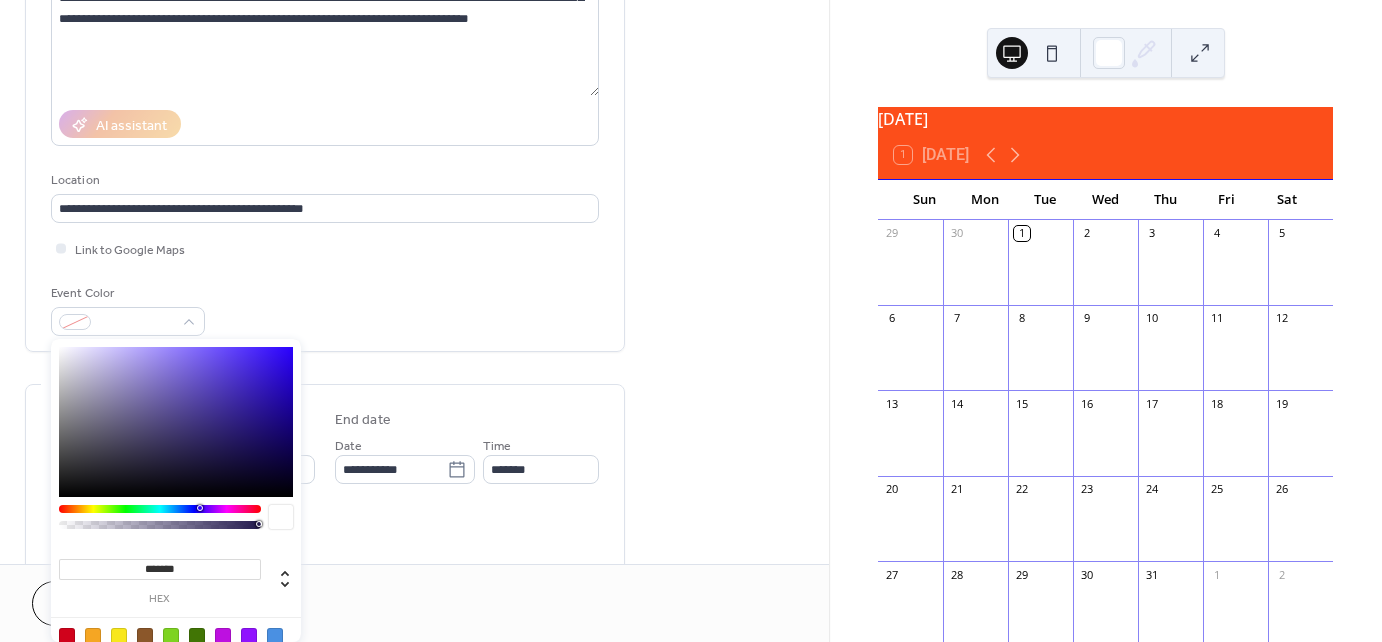 click on "**********" at bounding box center [325, 103] 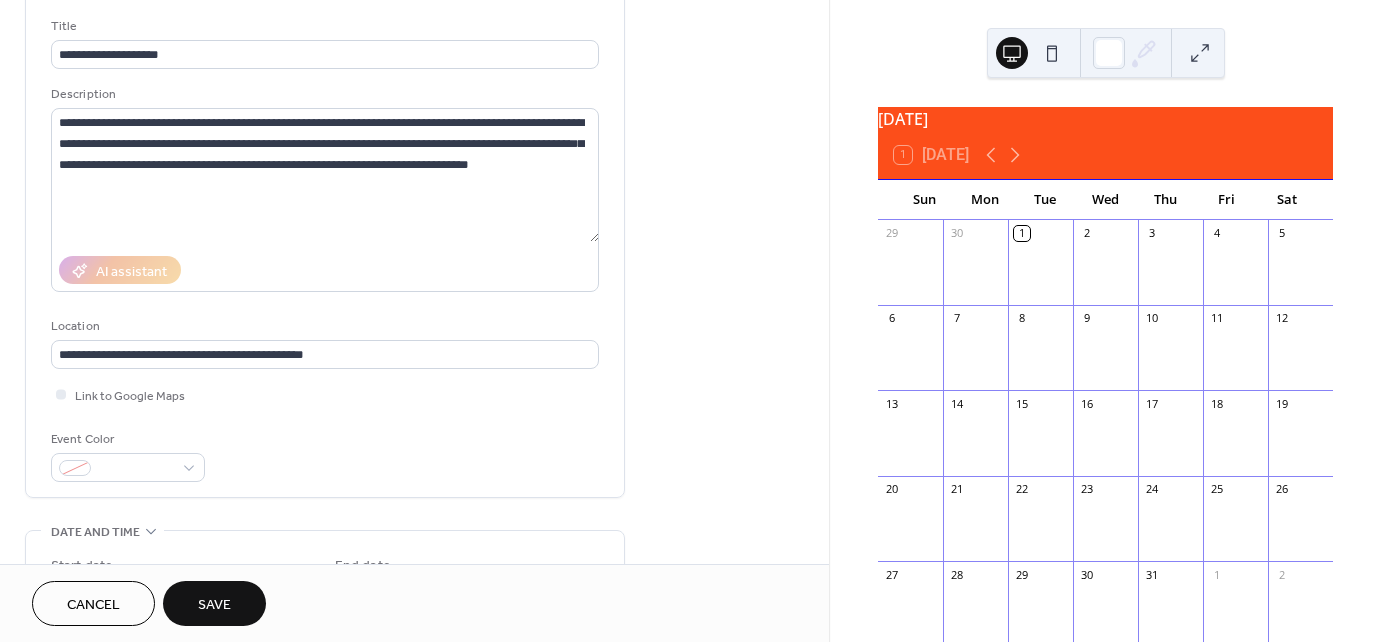 scroll, scrollTop: 0, scrollLeft: 0, axis: both 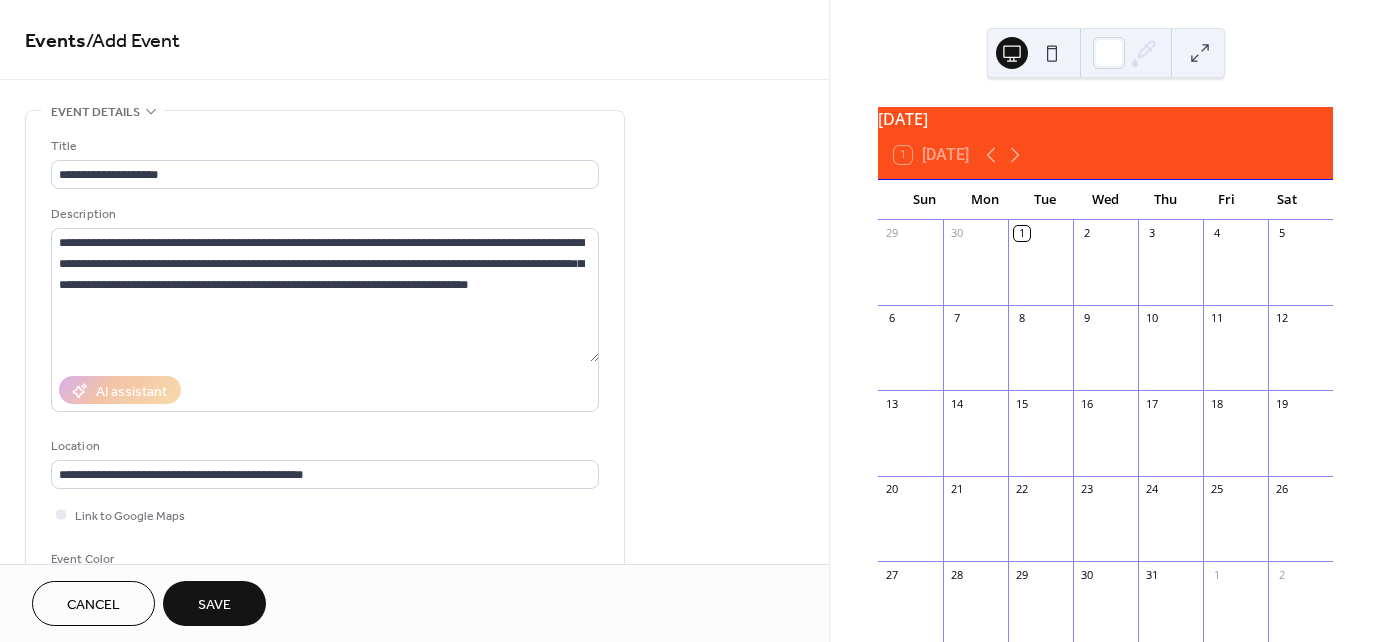 click on "Save" at bounding box center [214, 603] 